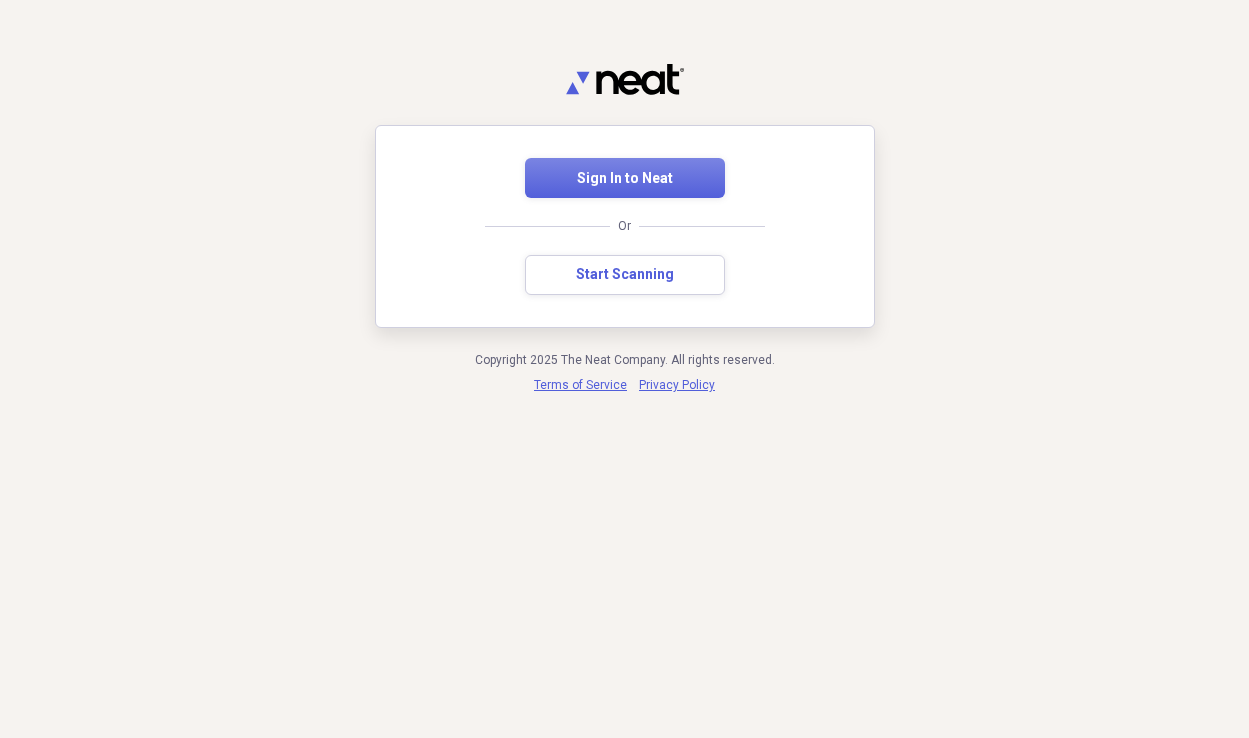 scroll, scrollTop: 0, scrollLeft: 0, axis: both 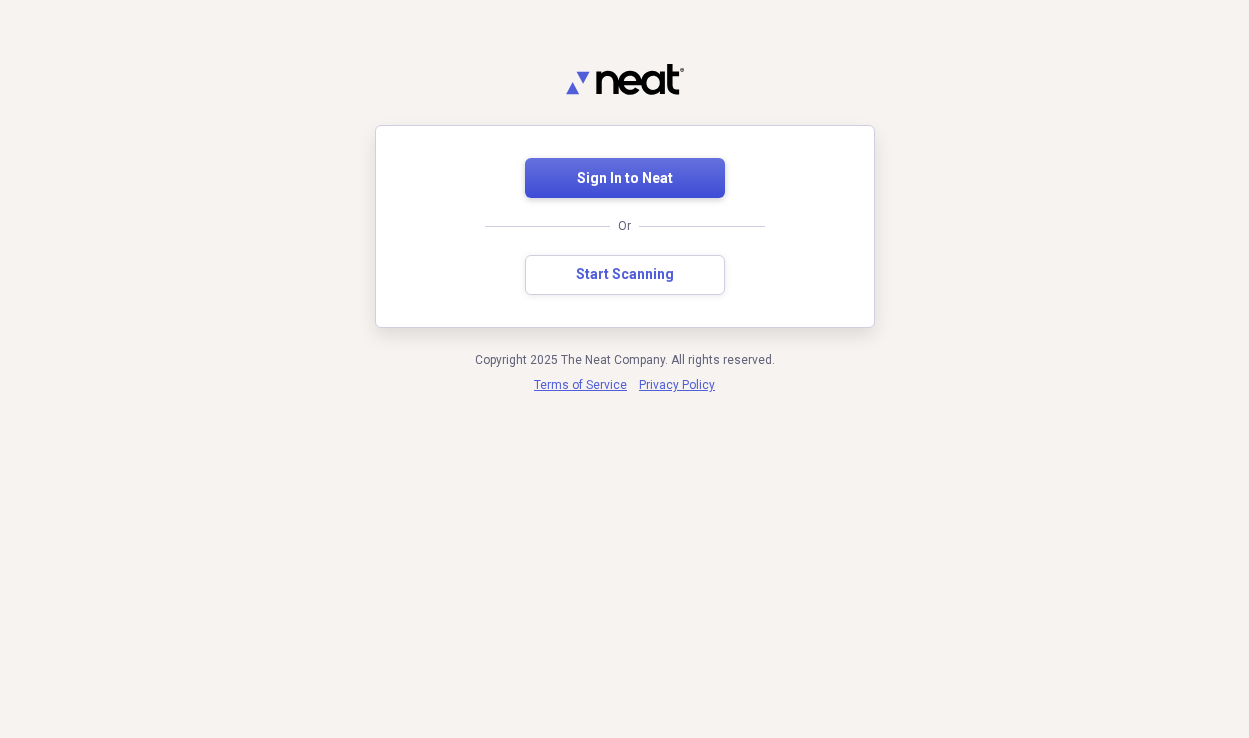 click on "Sign In to Neat" at bounding box center (625, 179) 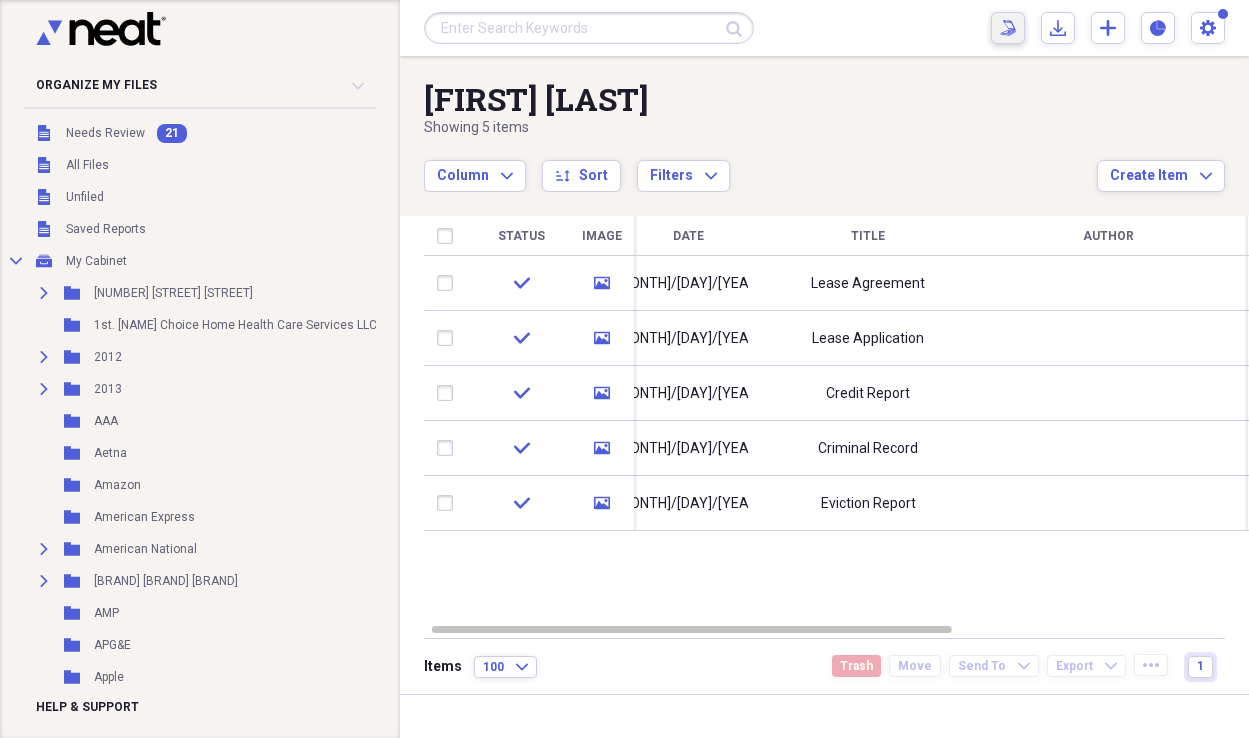 click 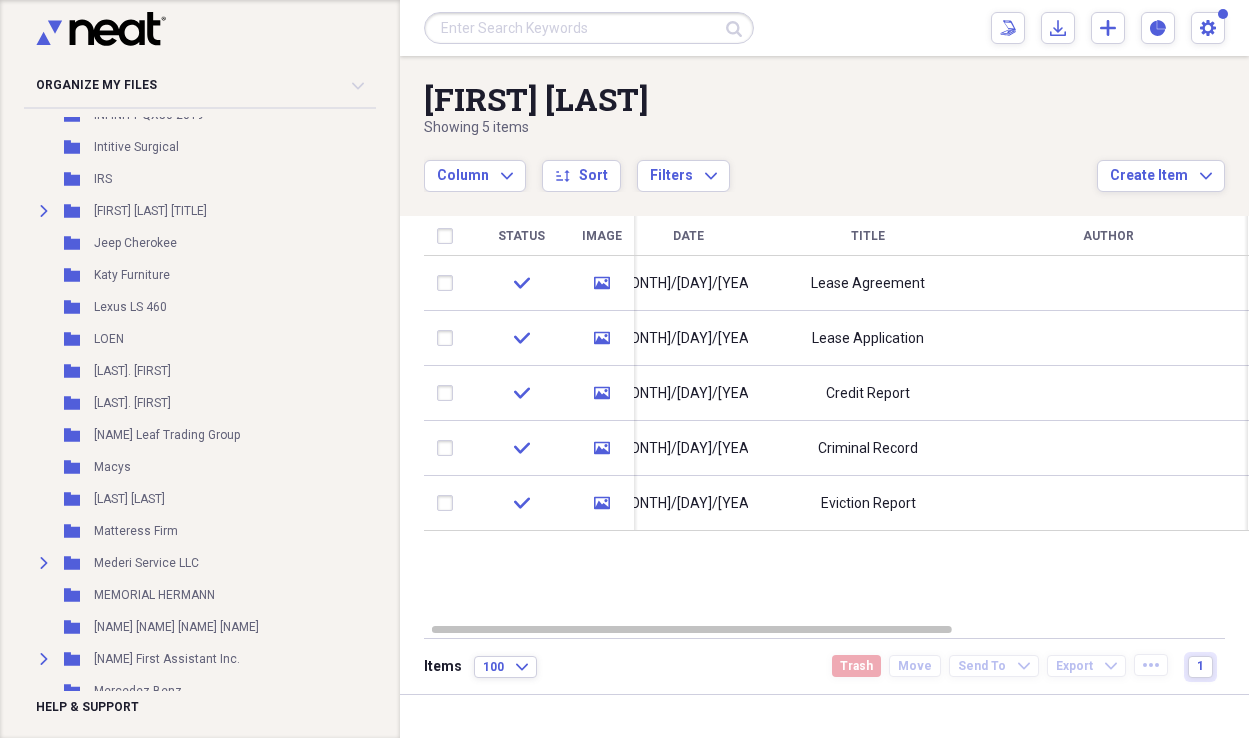 scroll, scrollTop: 1907, scrollLeft: 0, axis: vertical 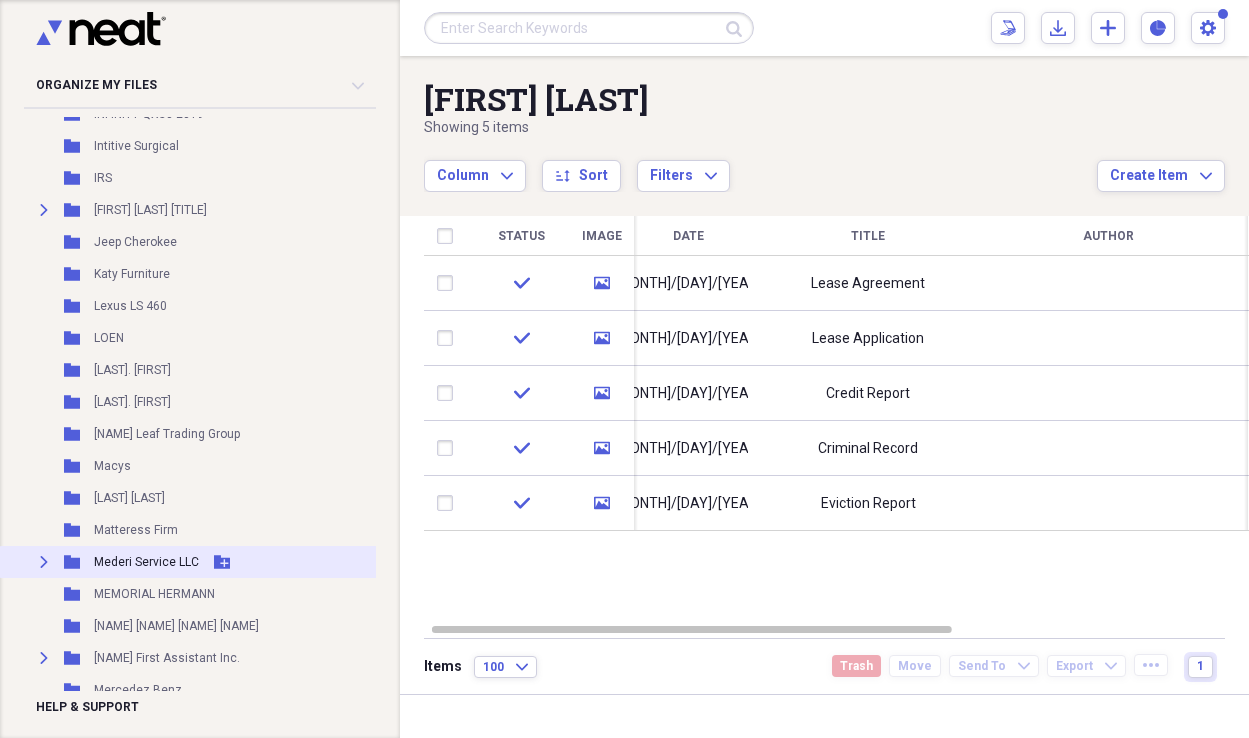 click on "Expand" 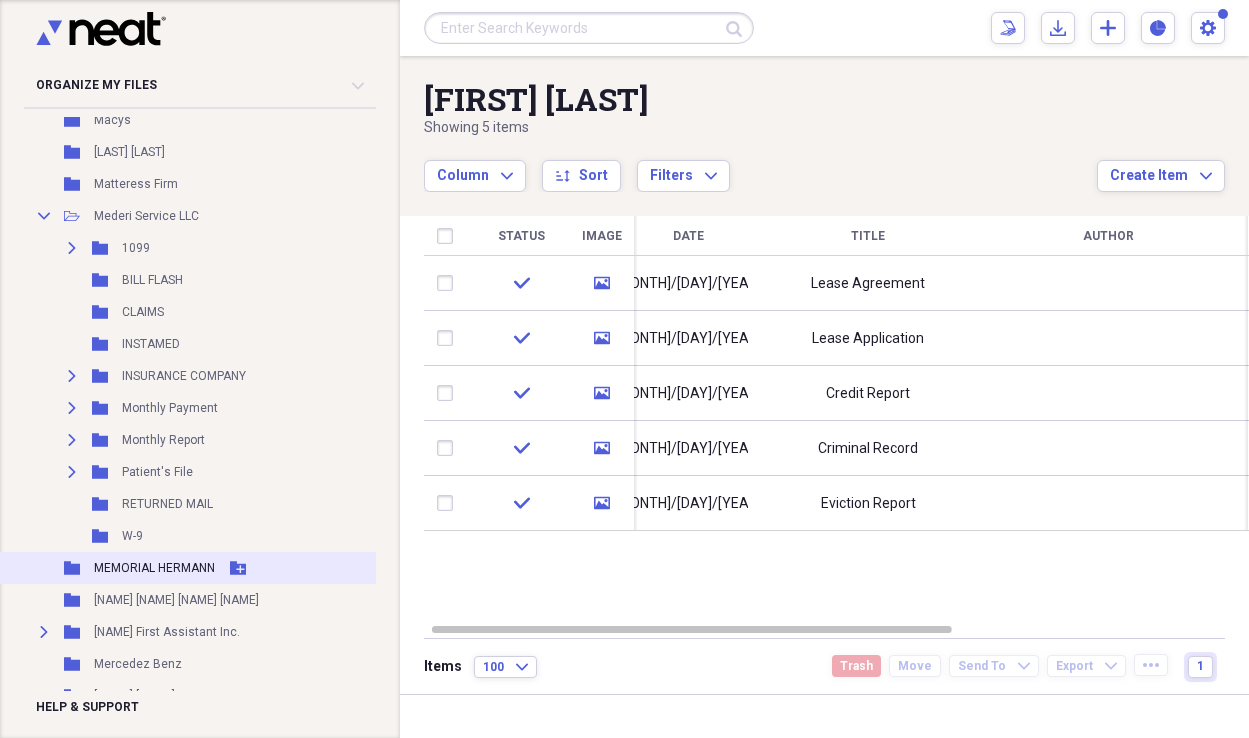 scroll, scrollTop: 2255, scrollLeft: 0, axis: vertical 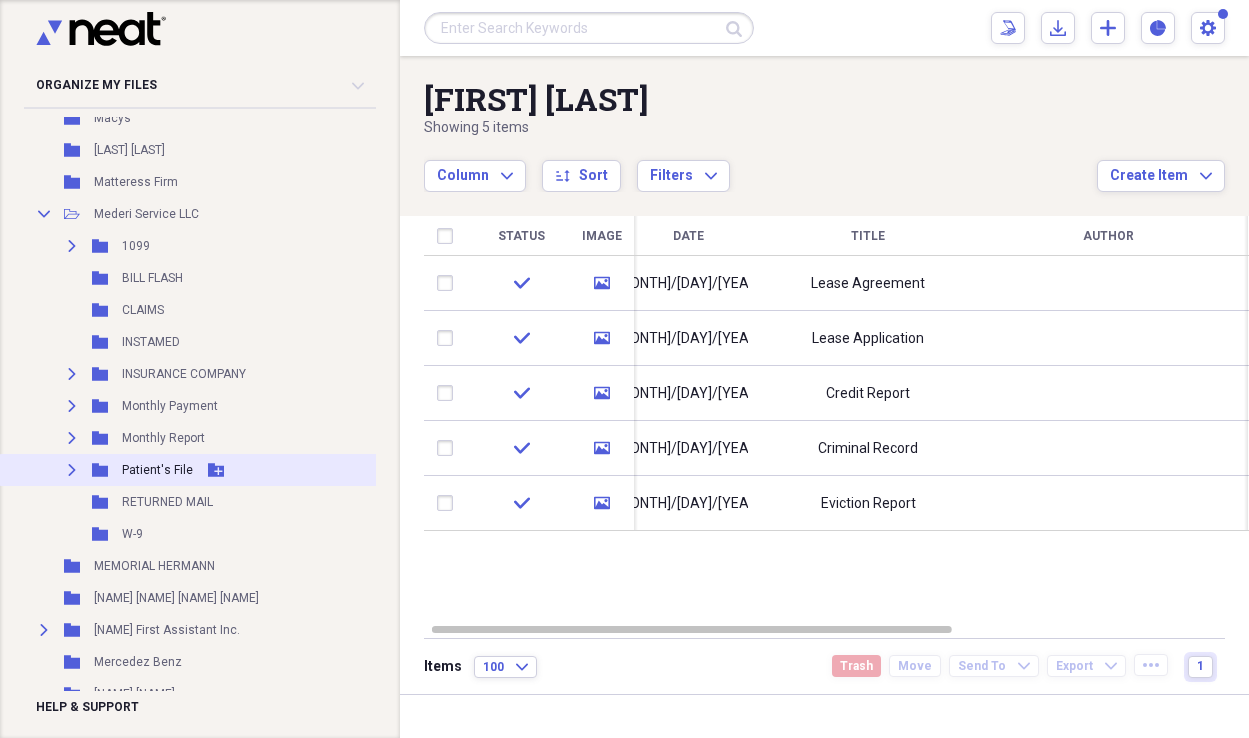 click on "Expand" 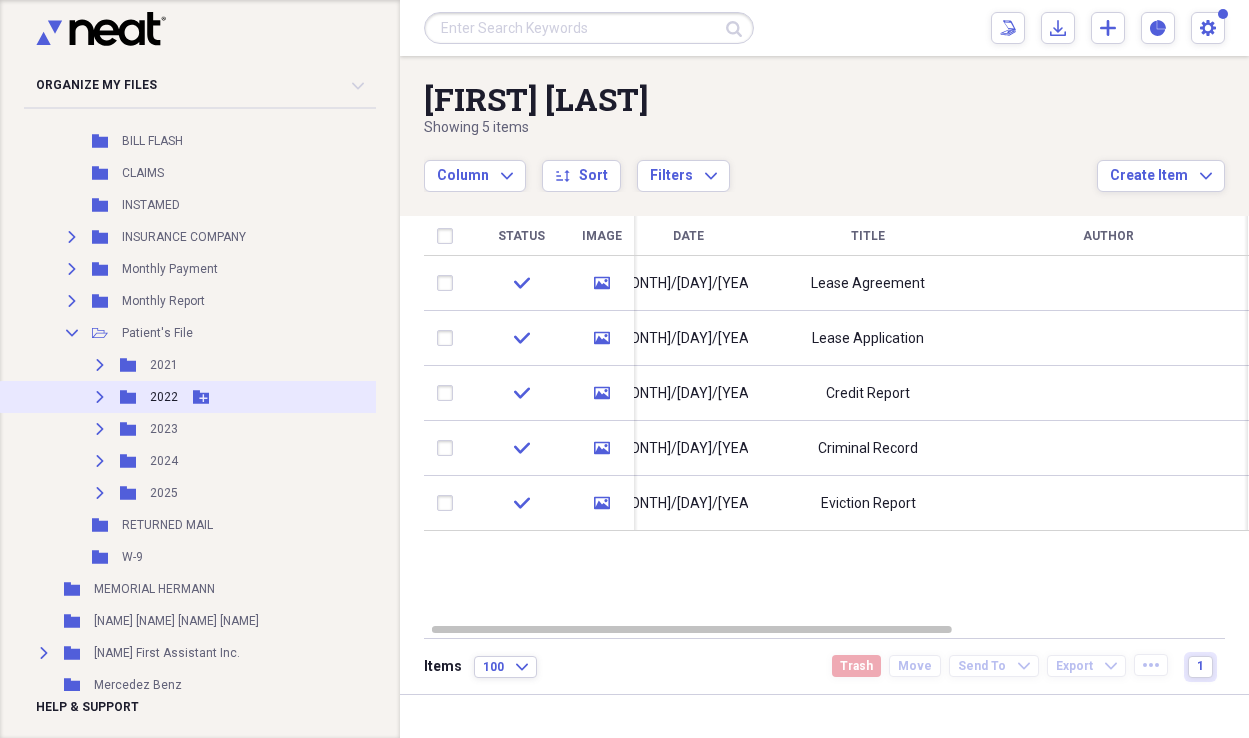 scroll, scrollTop: 2408, scrollLeft: 0, axis: vertical 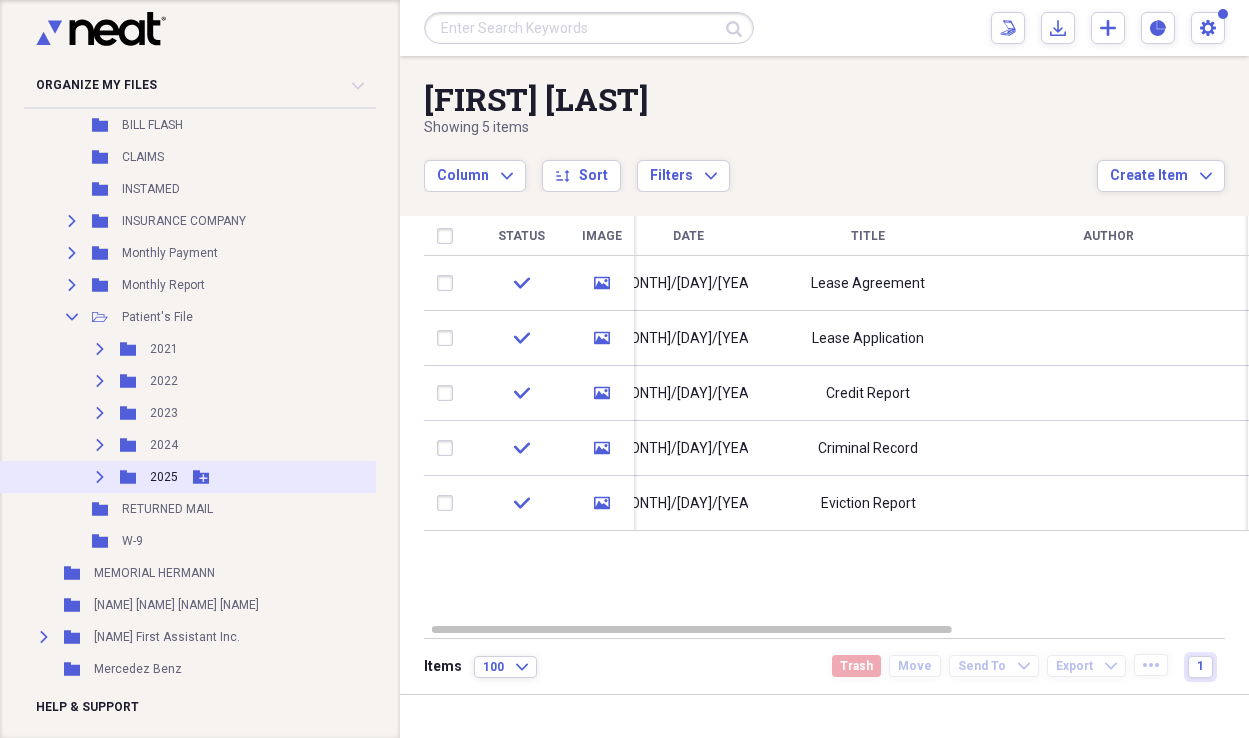 click on "Expand" 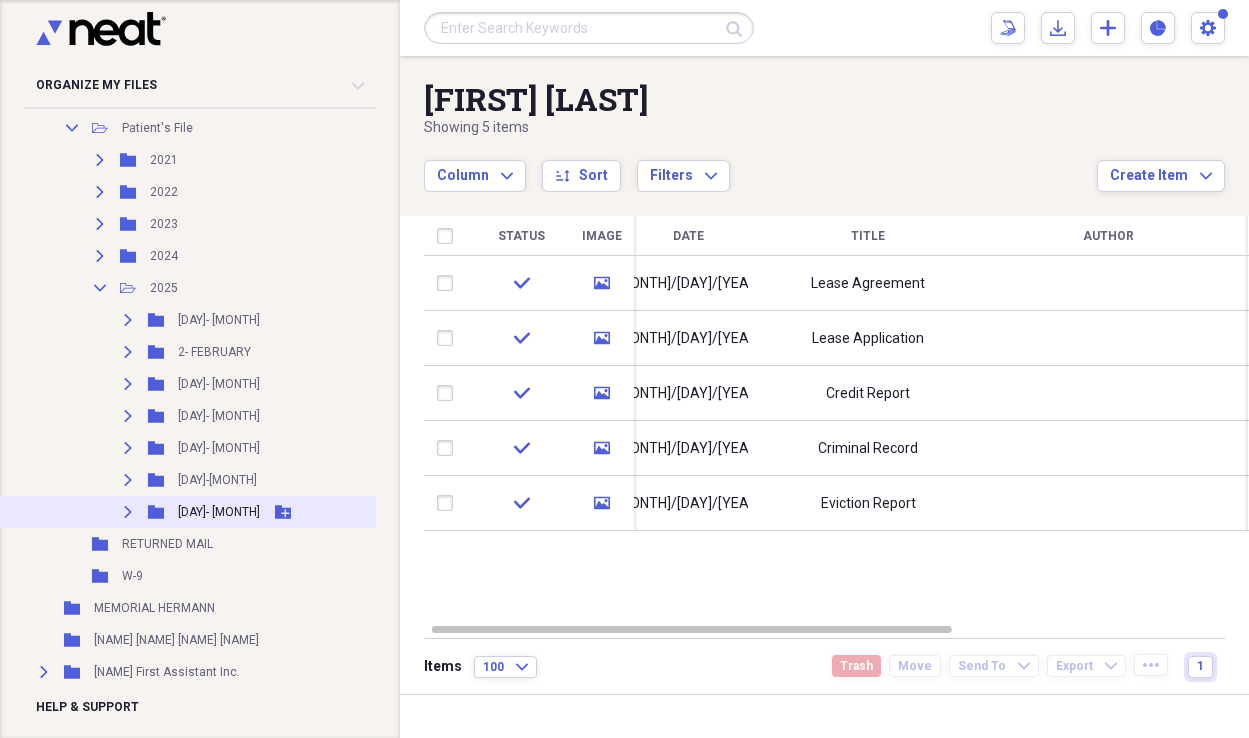 scroll, scrollTop: 2598, scrollLeft: 0, axis: vertical 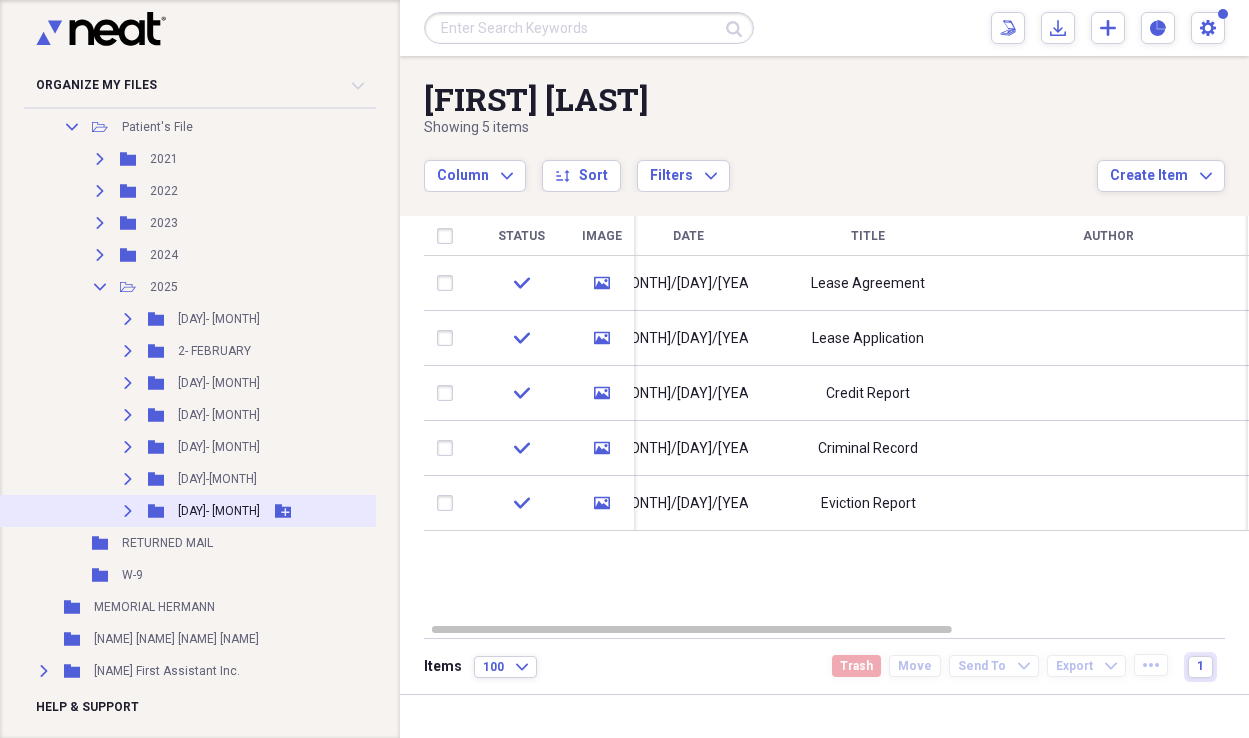click on "Expand" 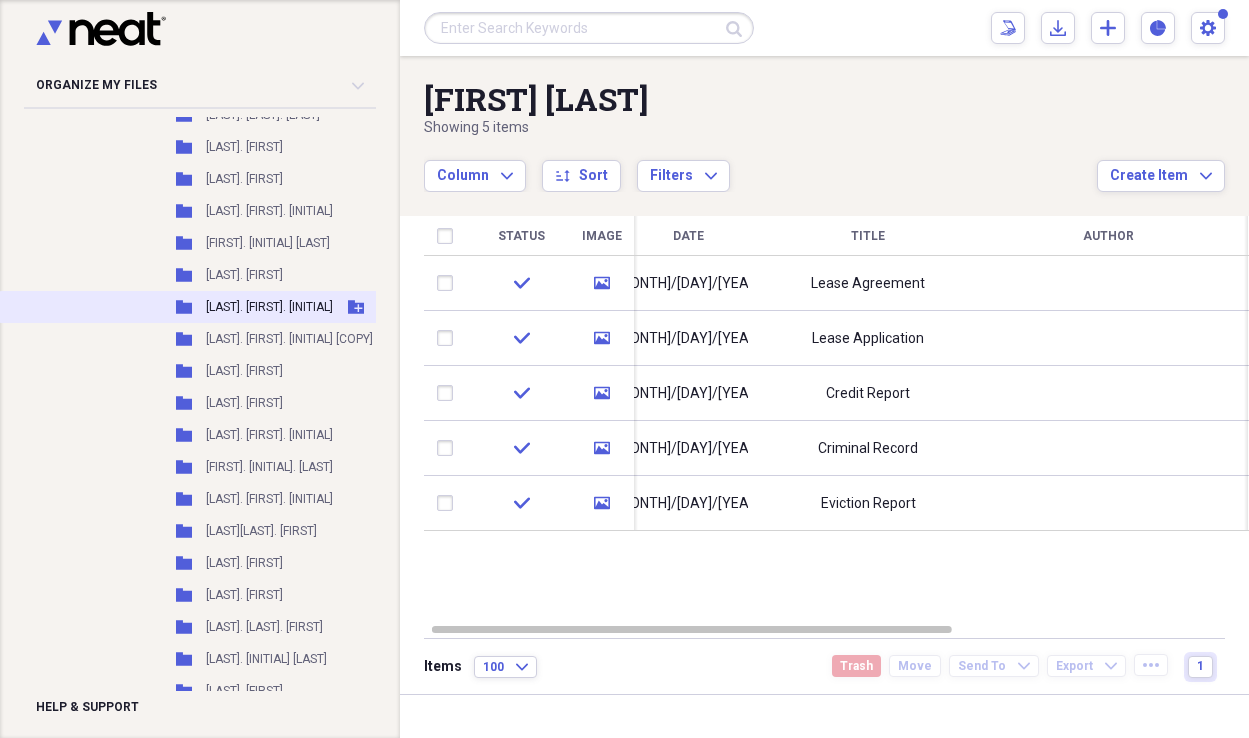 scroll, scrollTop: 3925, scrollLeft: 0, axis: vertical 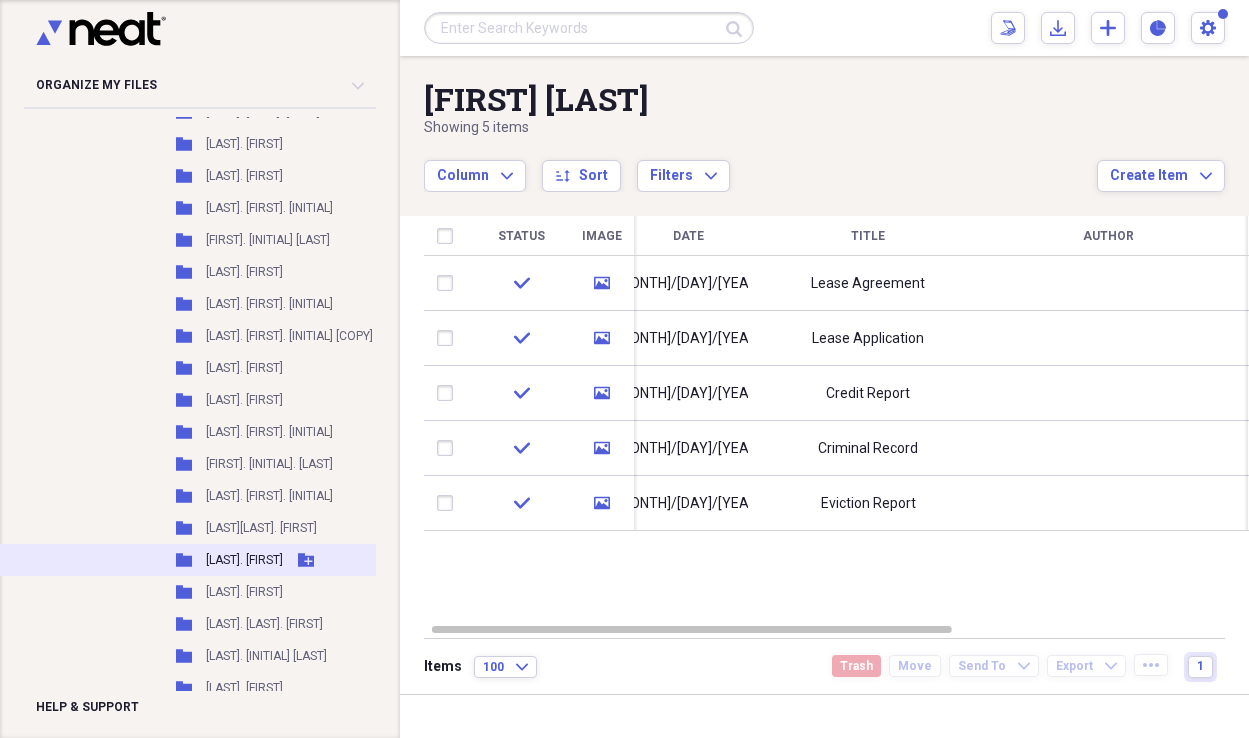 click on "[LAST]. [FIRST]" at bounding box center (244, 560) 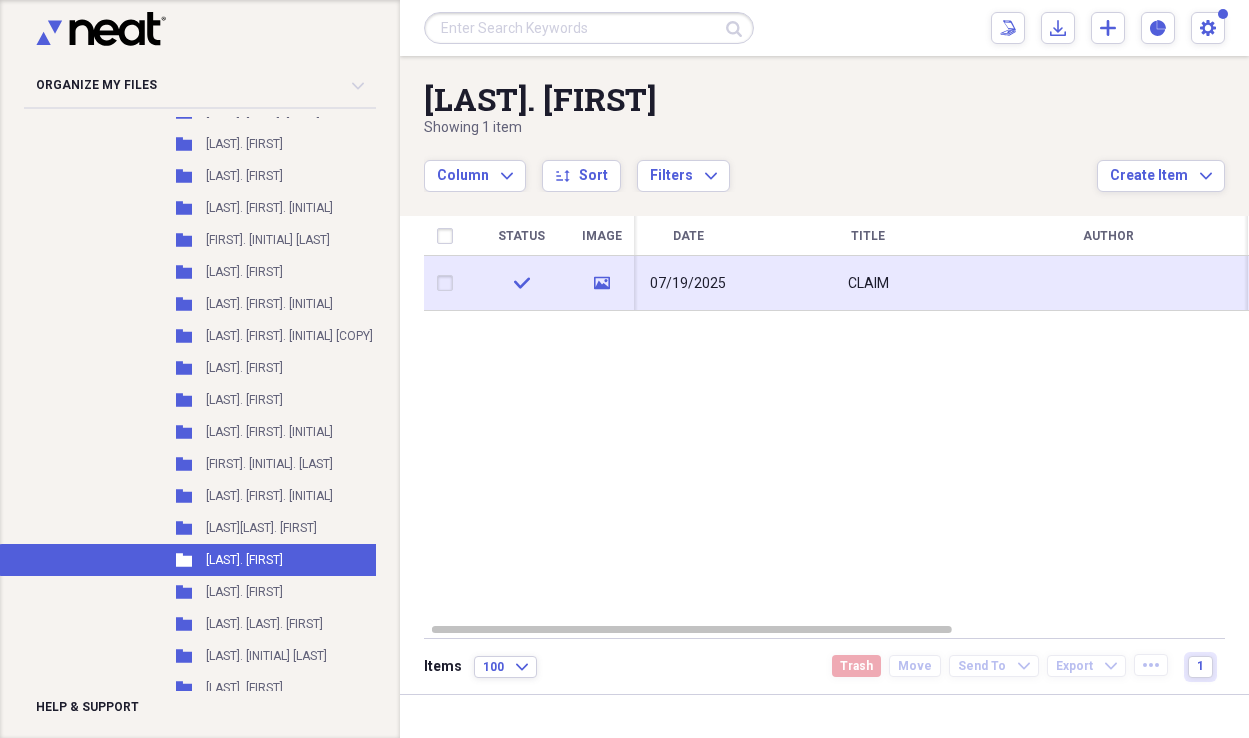 click on "CLAIM" at bounding box center (868, 283) 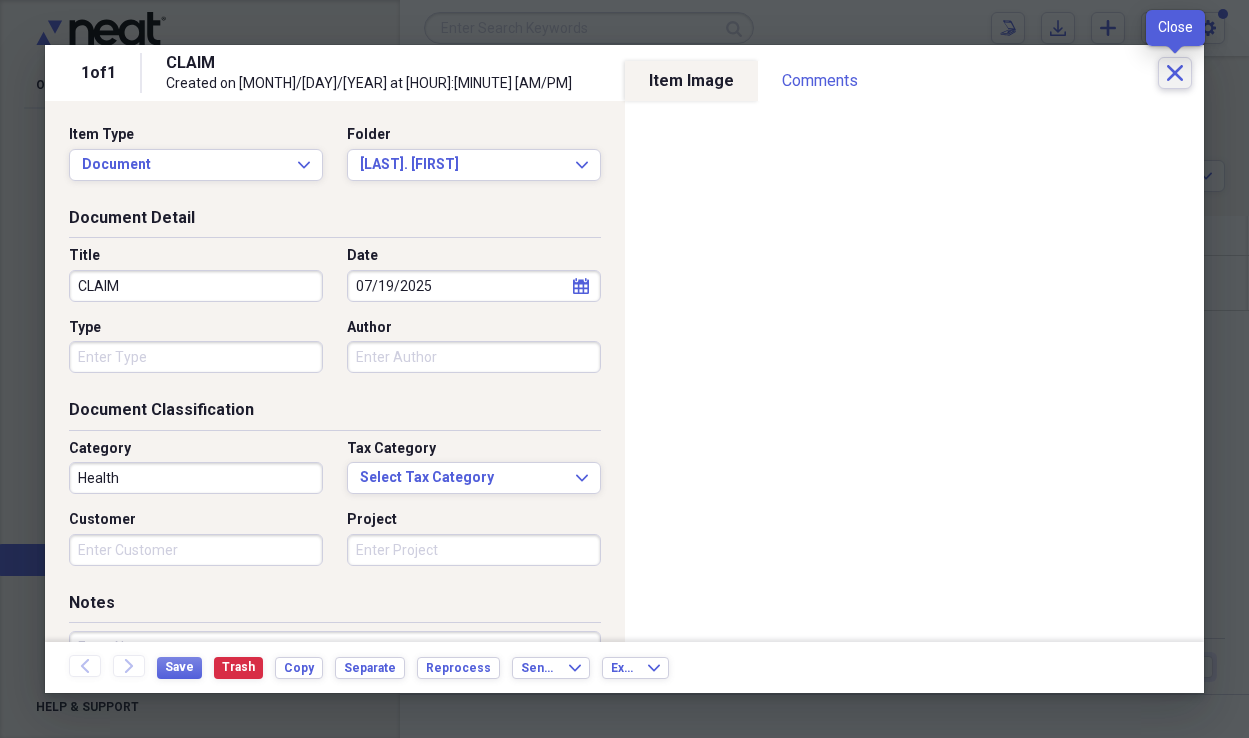 click on "Close" 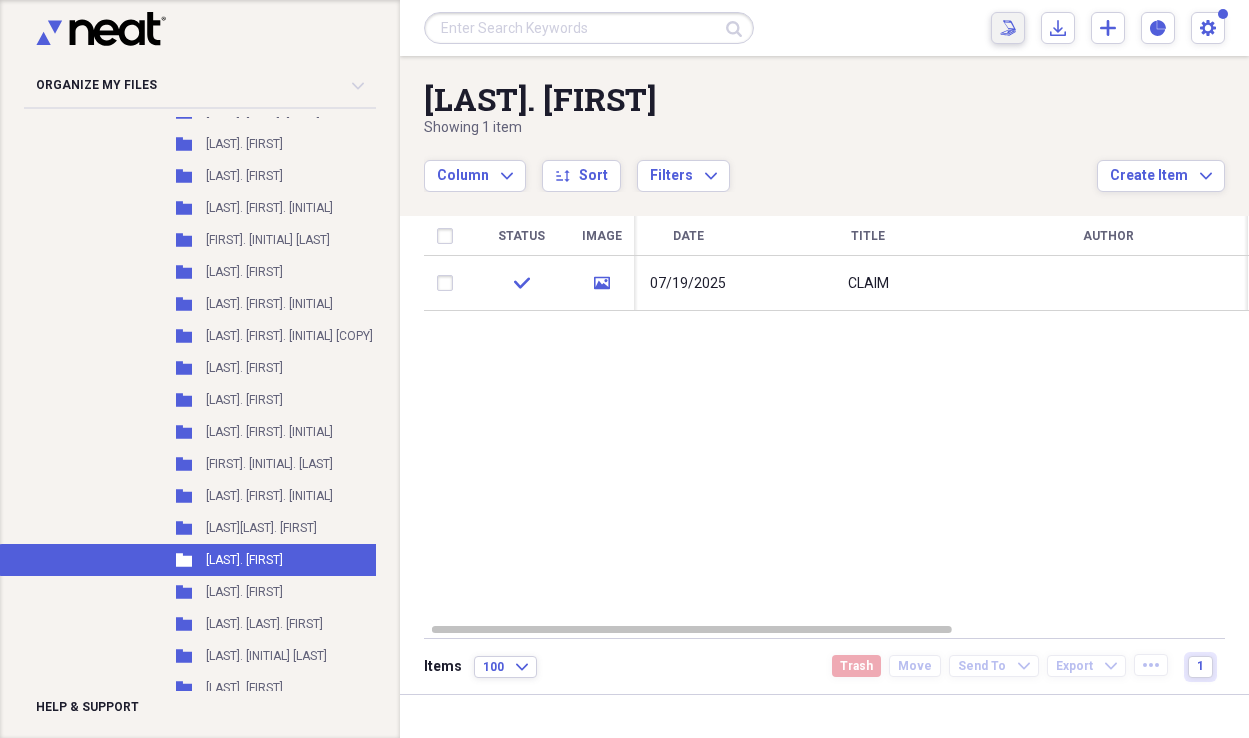 click 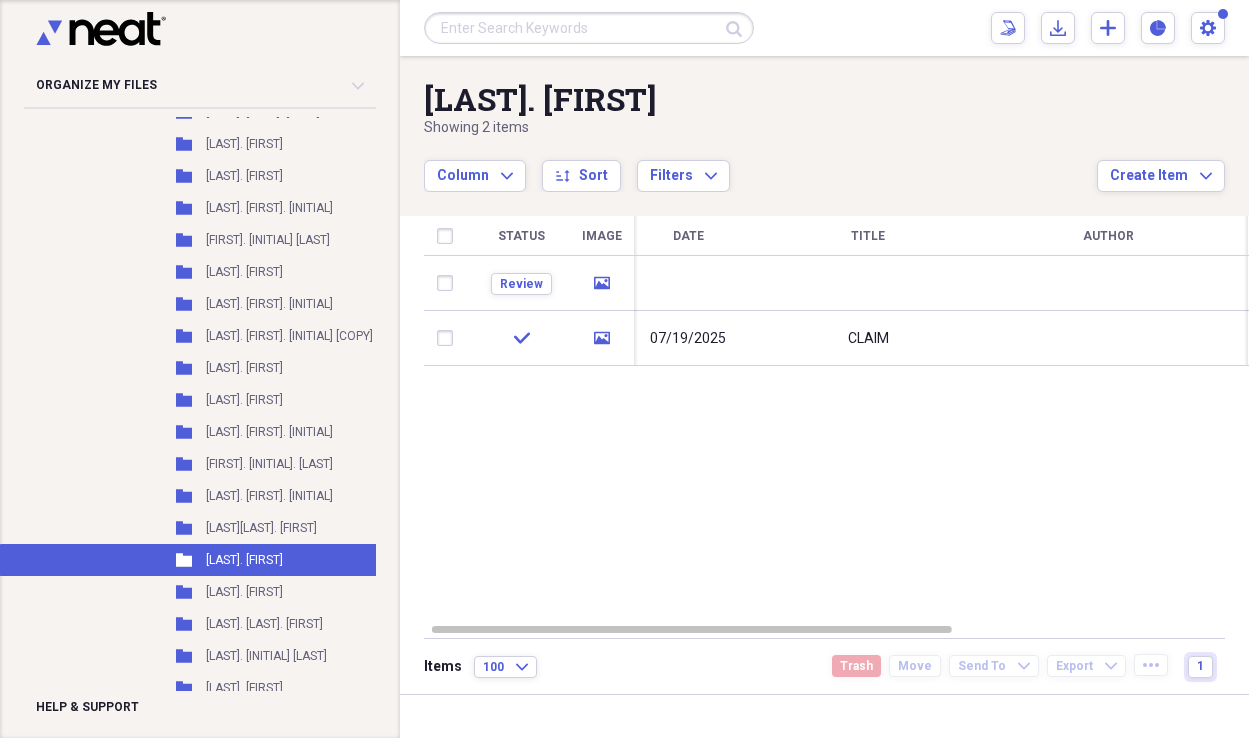 click at bounding box center (868, 283) 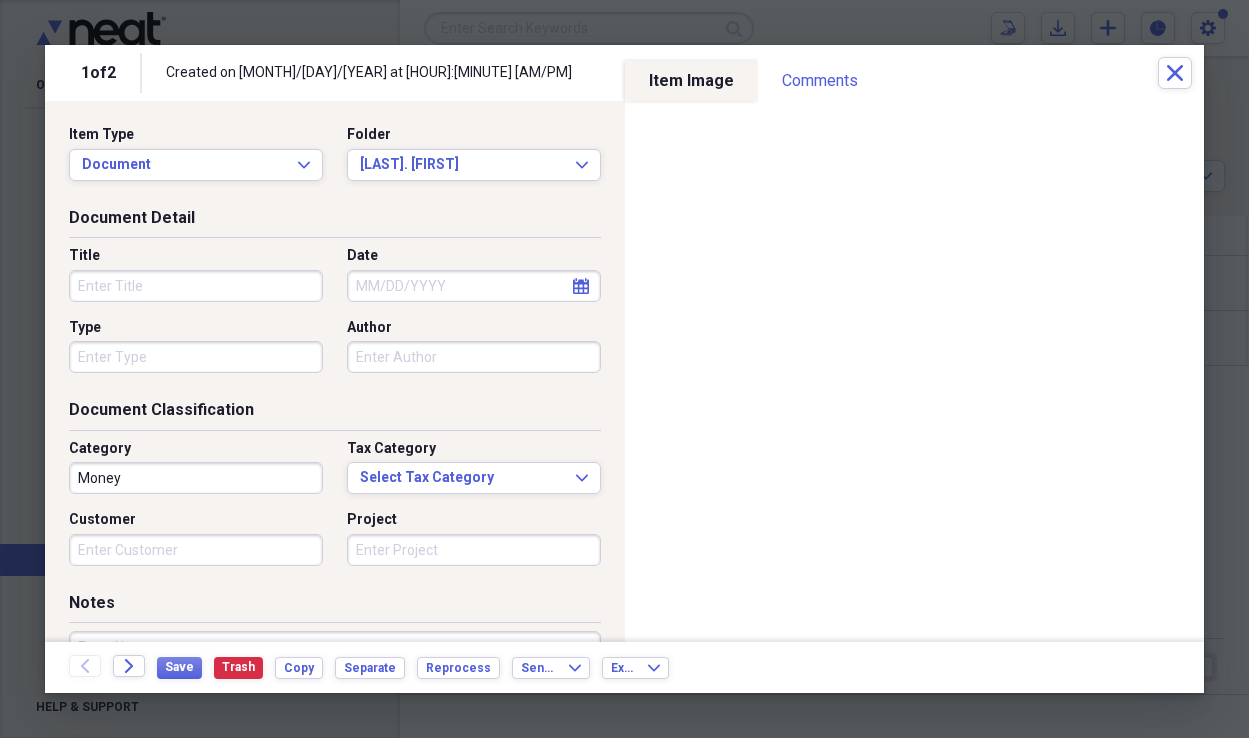 click on "calendar" 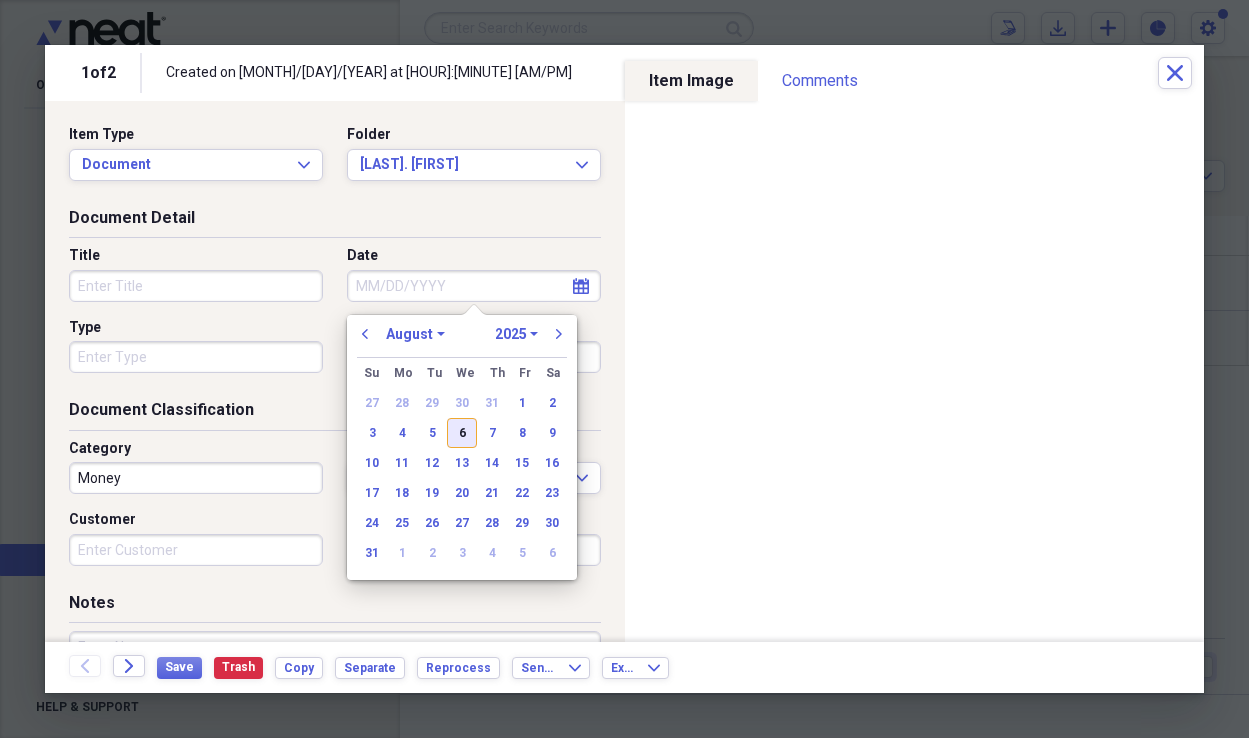 click on "6" at bounding box center (462, 433) 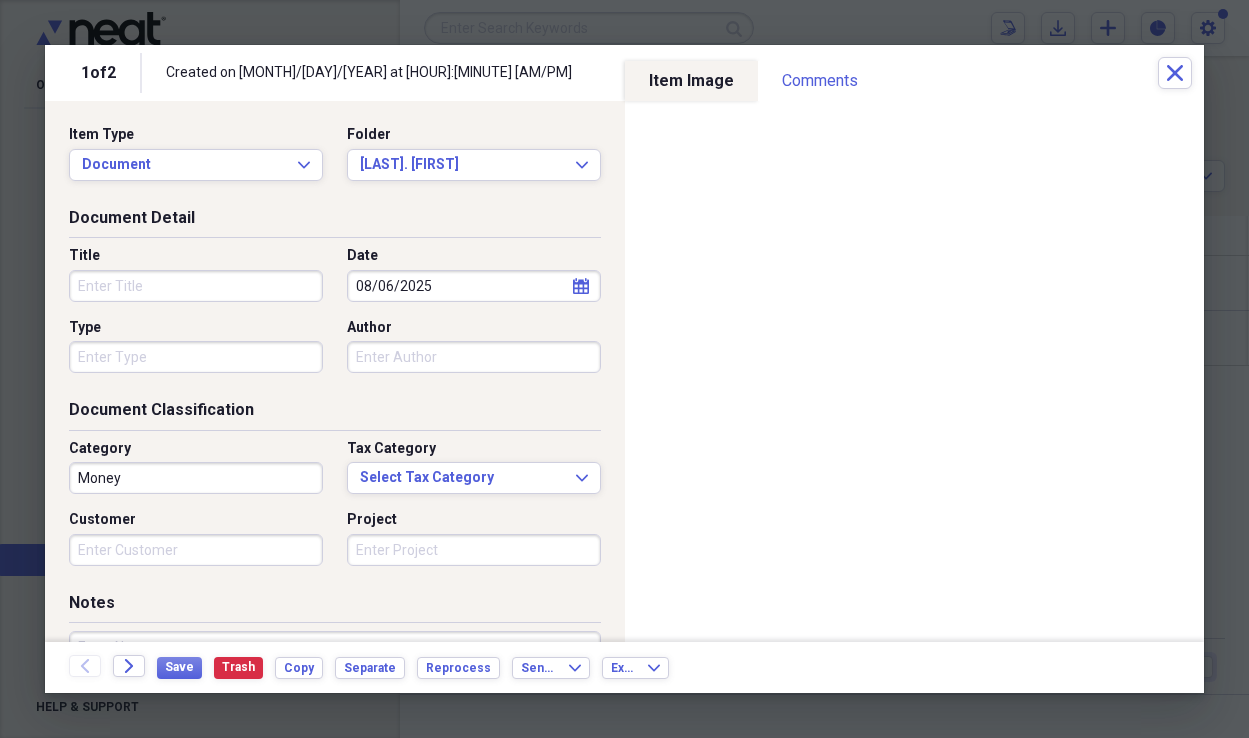click on "Title" at bounding box center (196, 286) 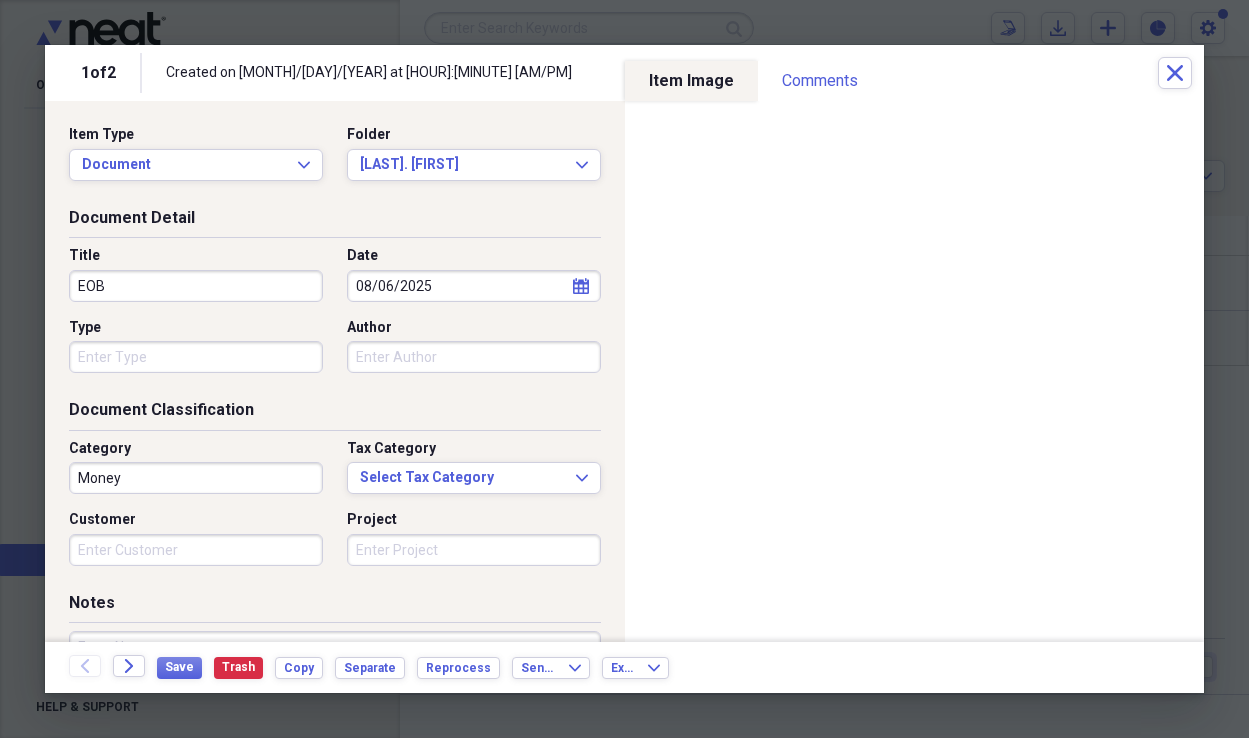 click on "EOB" at bounding box center [196, 286] 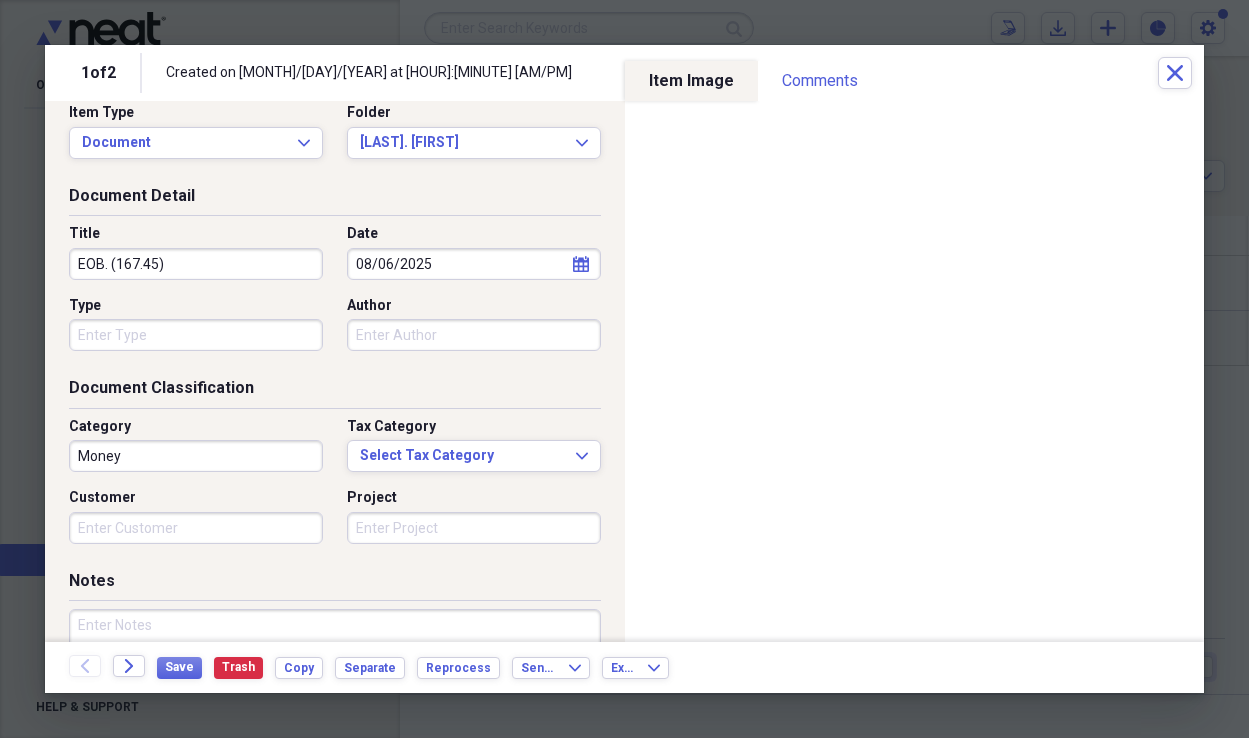 scroll, scrollTop: 16, scrollLeft: 0, axis: vertical 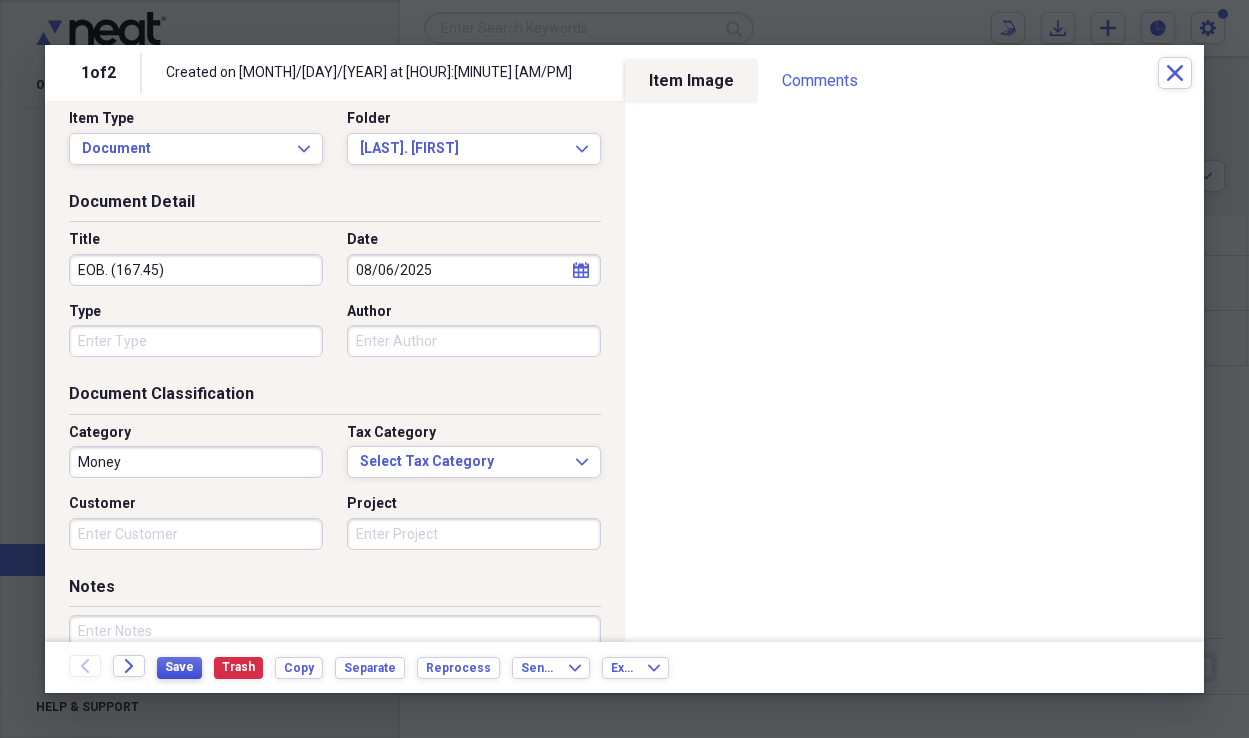 type on "EOB. (167.45)" 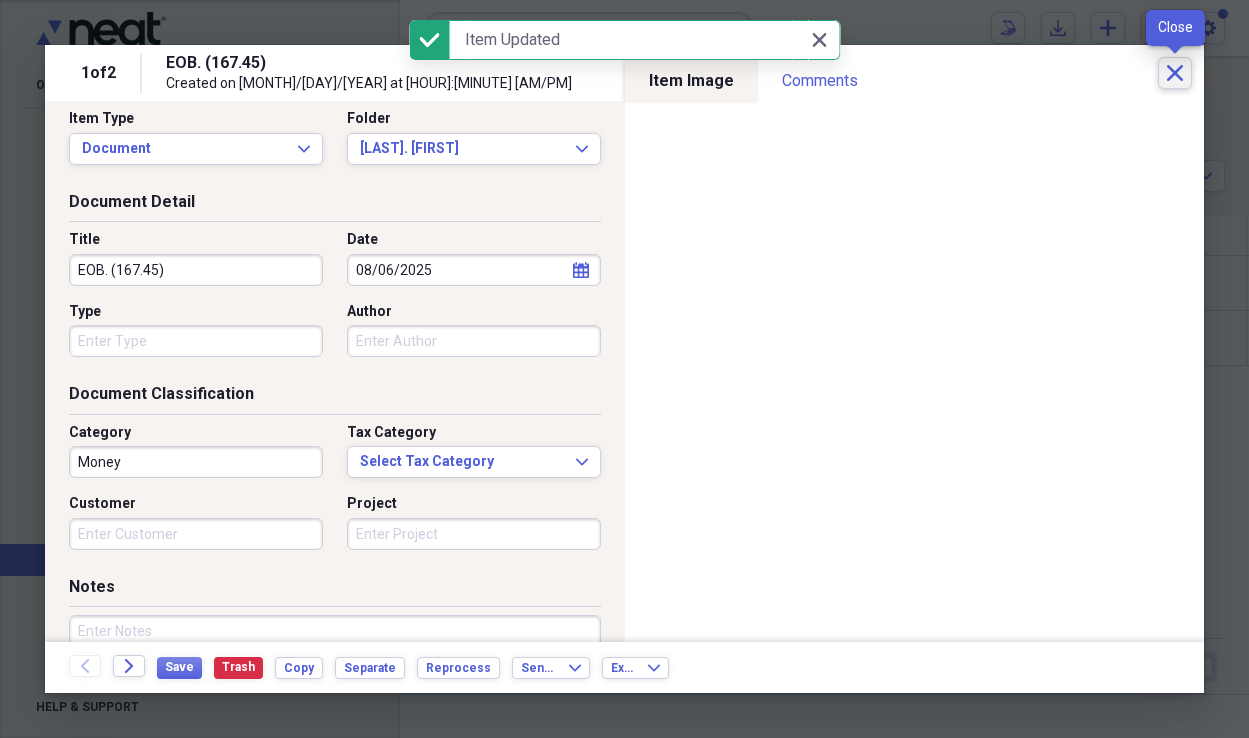 click on "Close" 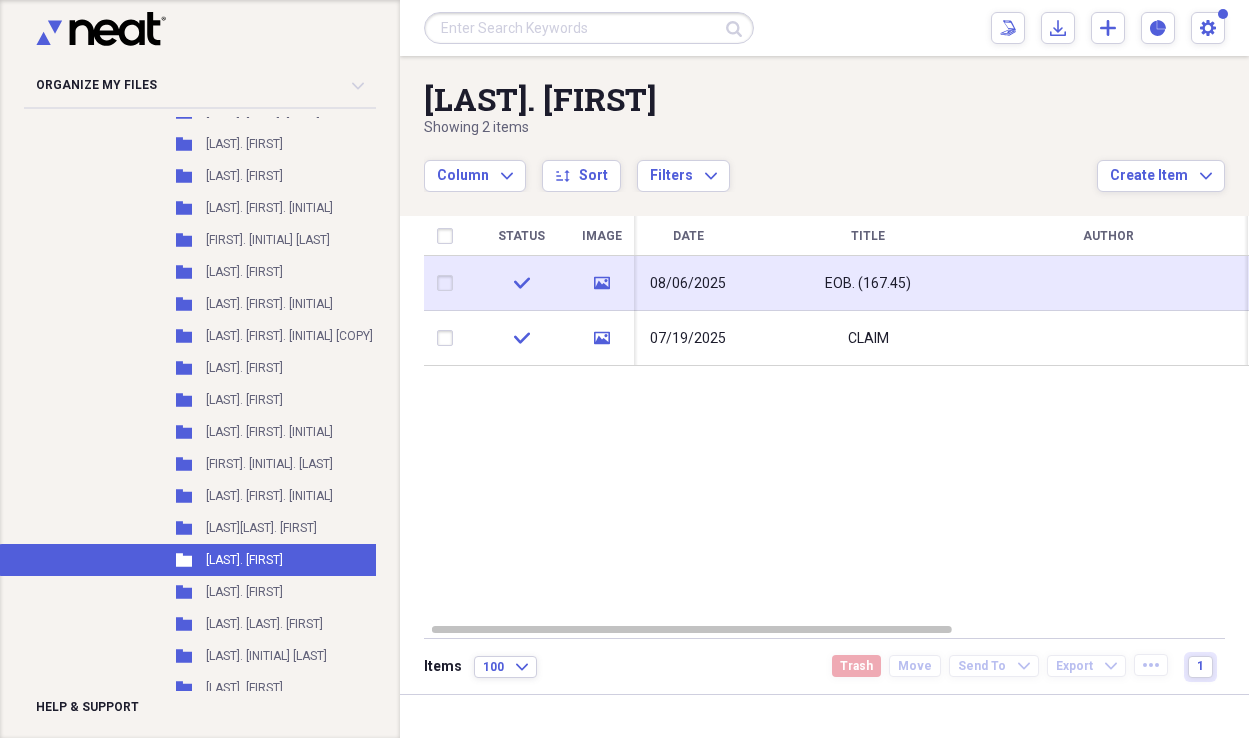 click at bounding box center (449, 283) 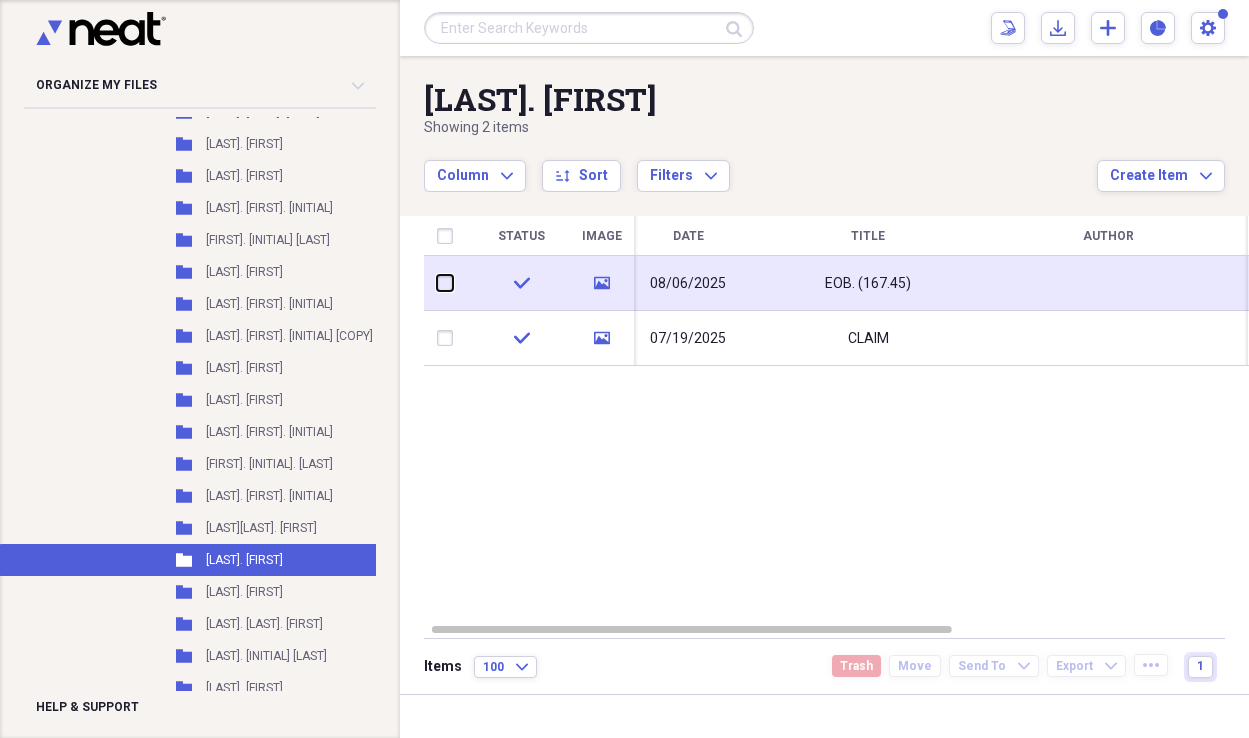 click at bounding box center (437, 283) 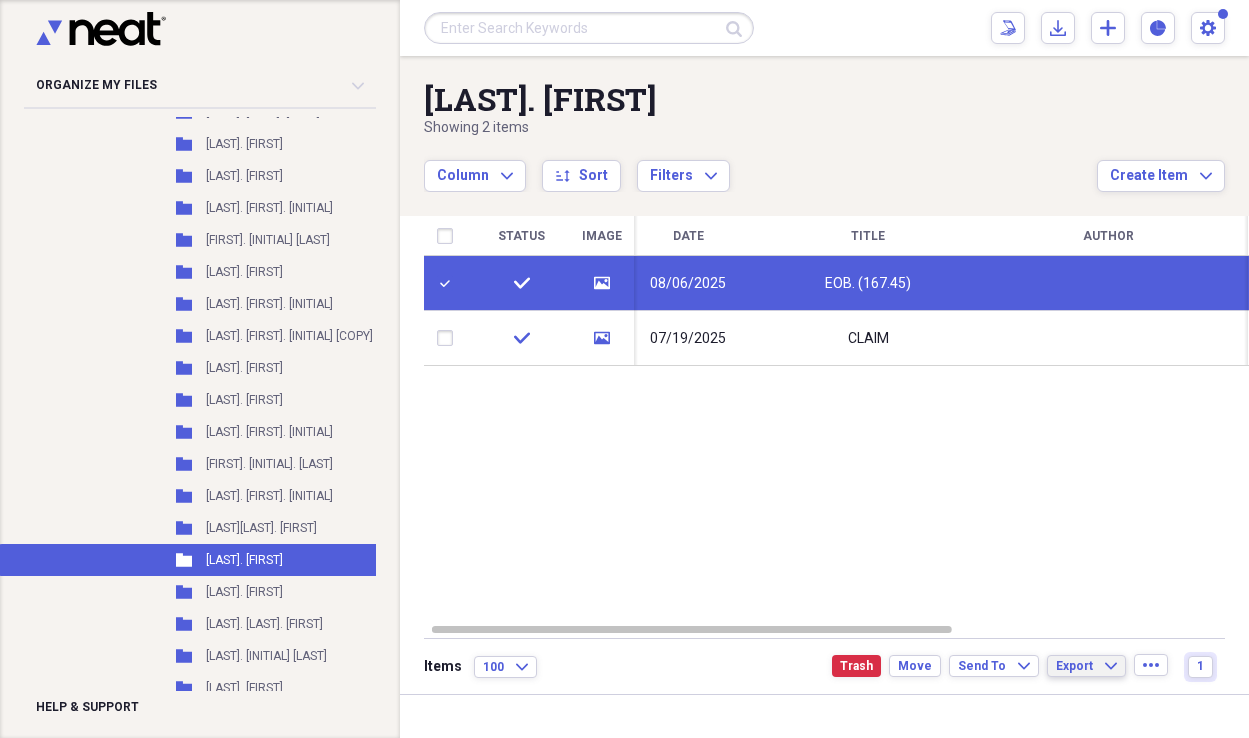 click on "Expand" 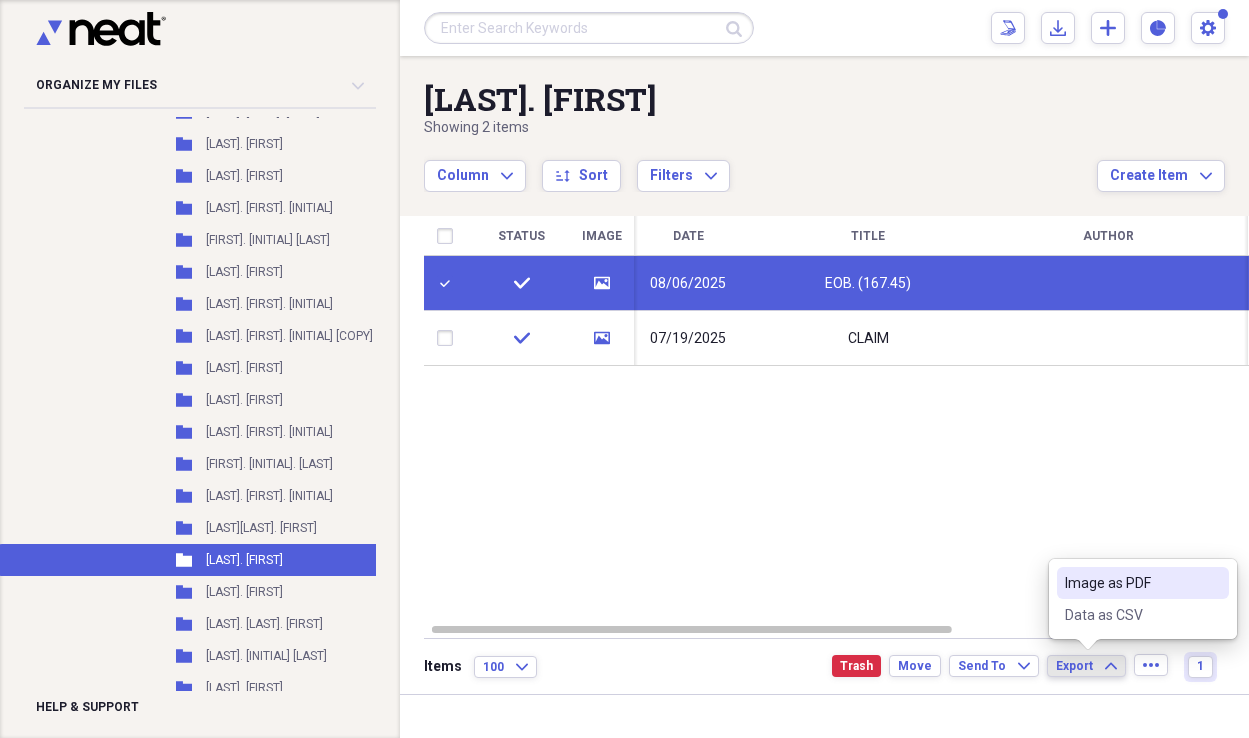 click on "Image as PDF" at bounding box center (1131, 583) 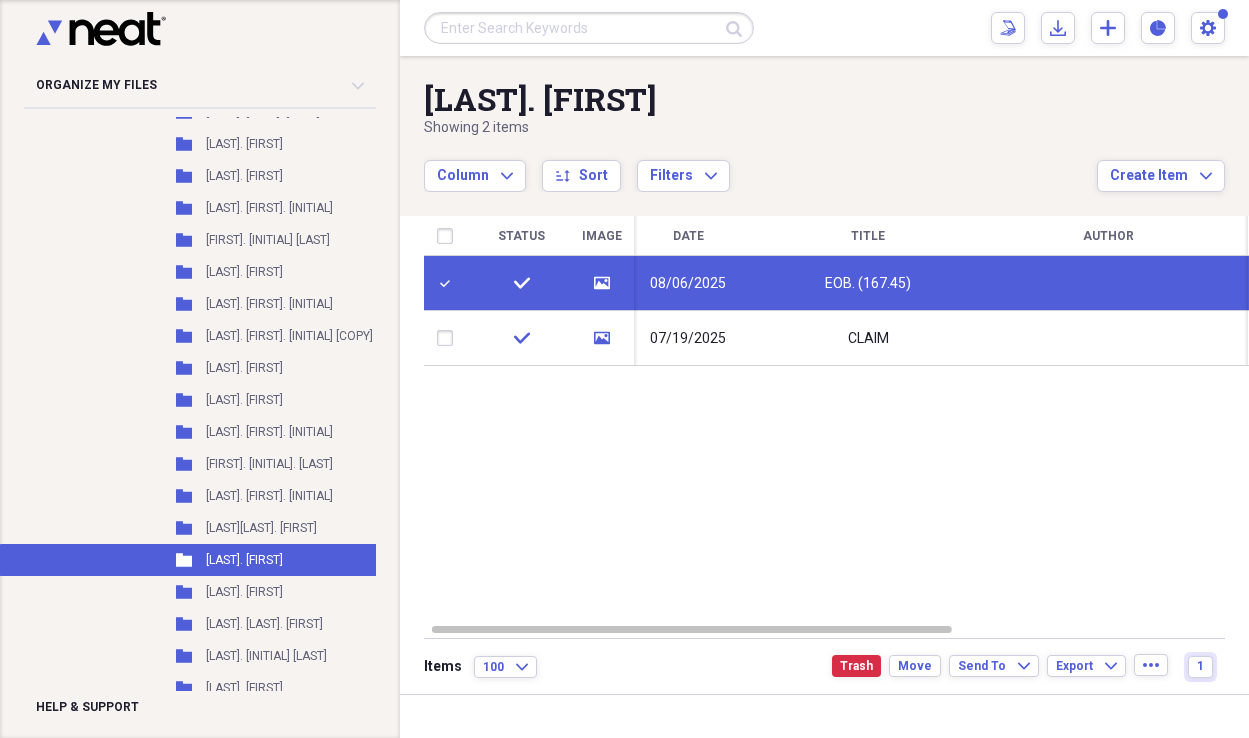 click at bounding box center [449, 283] 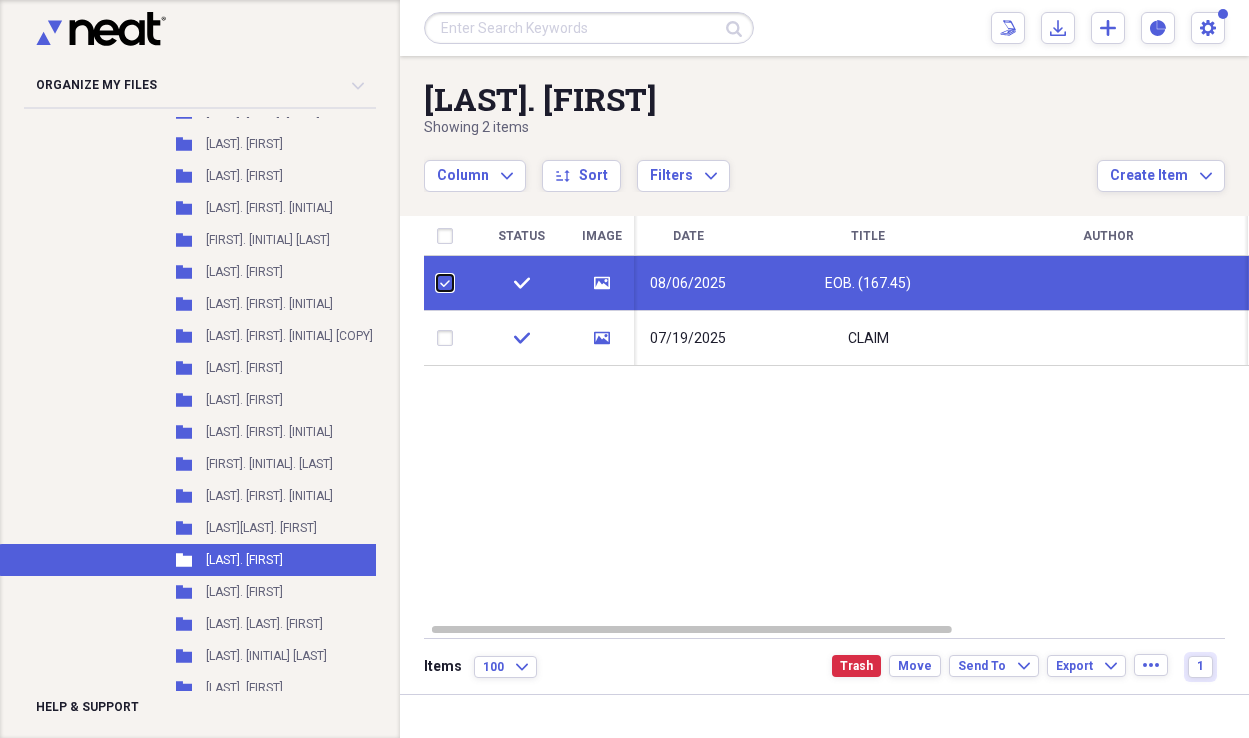 click at bounding box center [437, 283] 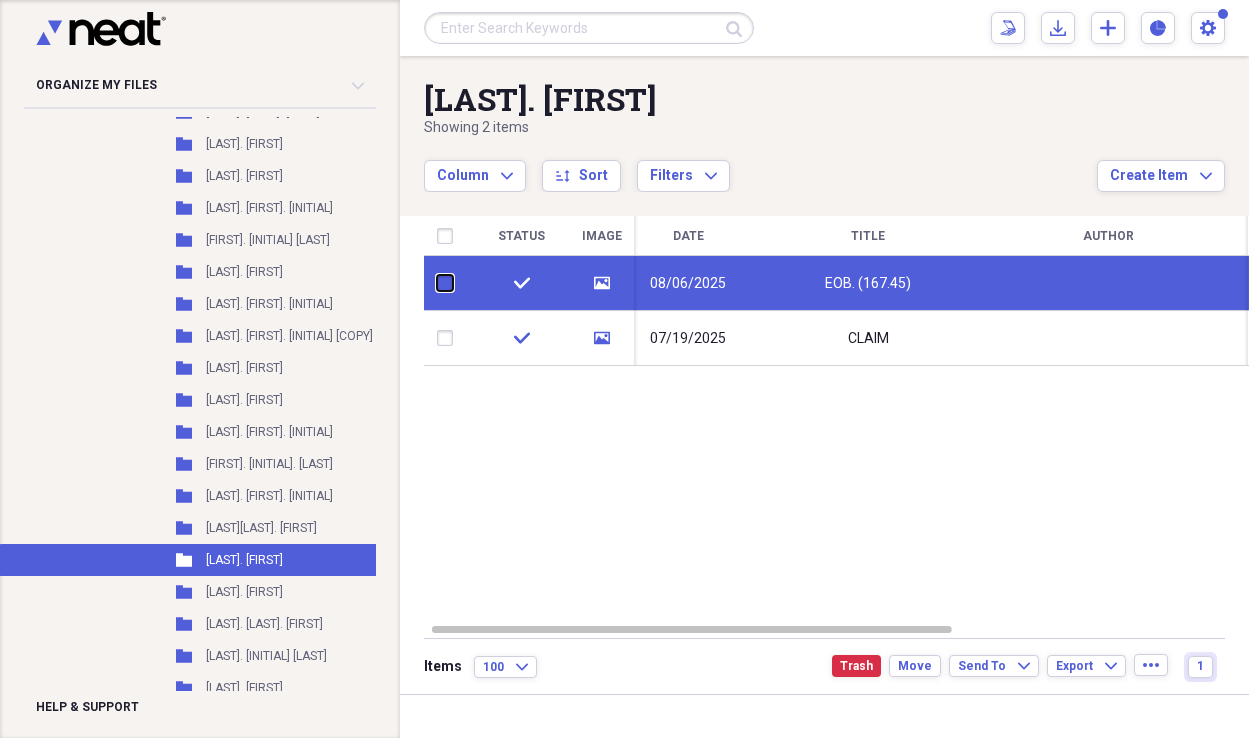 checkbox on "false" 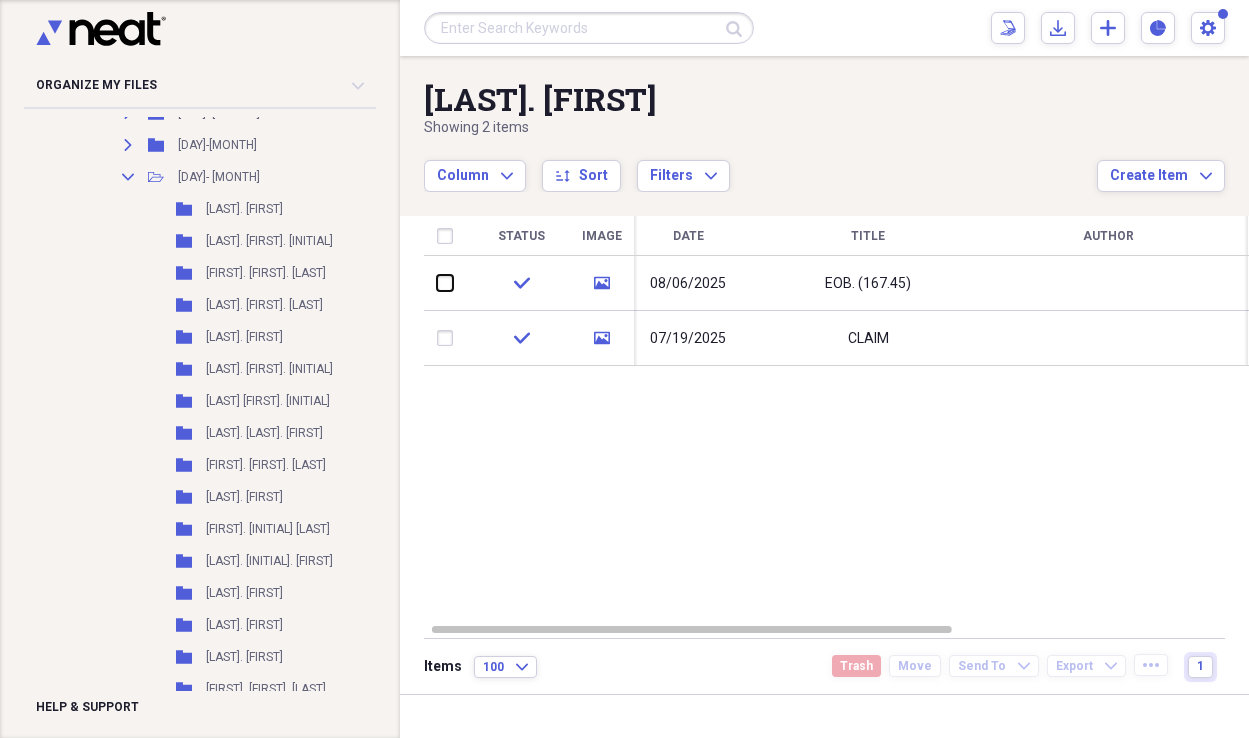 scroll, scrollTop: 2921, scrollLeft: 0, axis: vertical 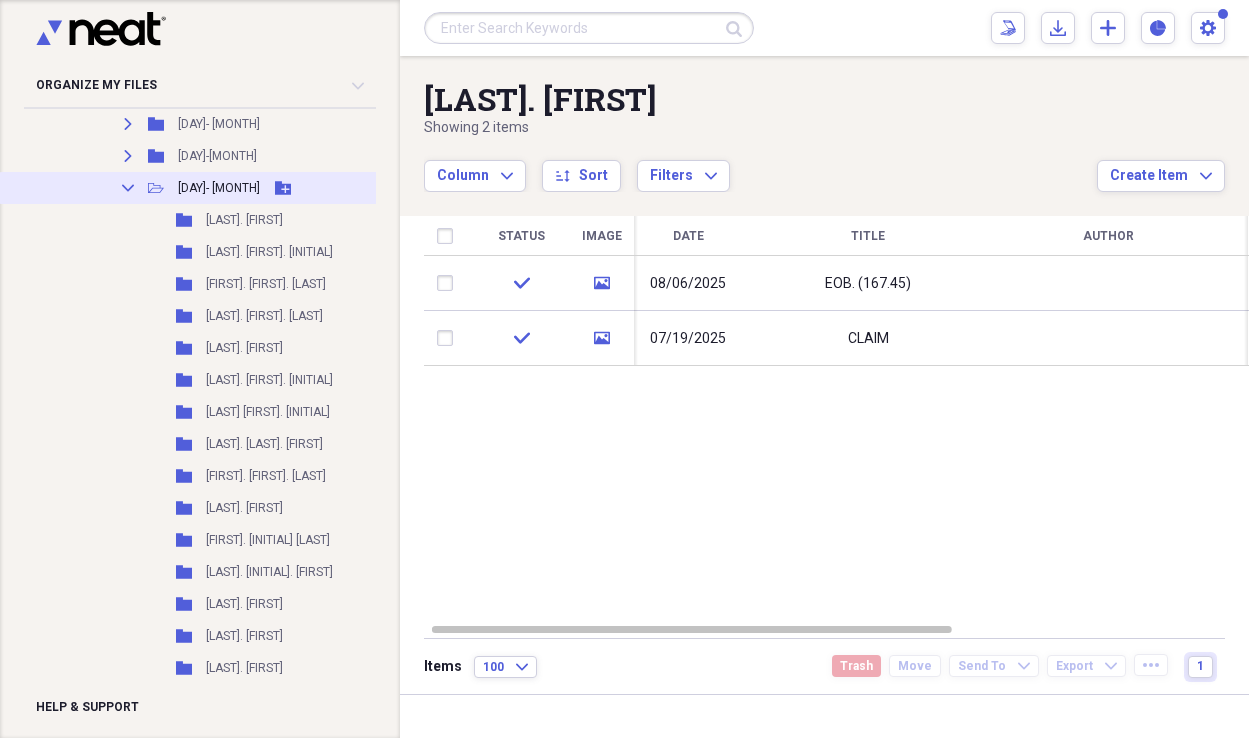 click on "Collapse" 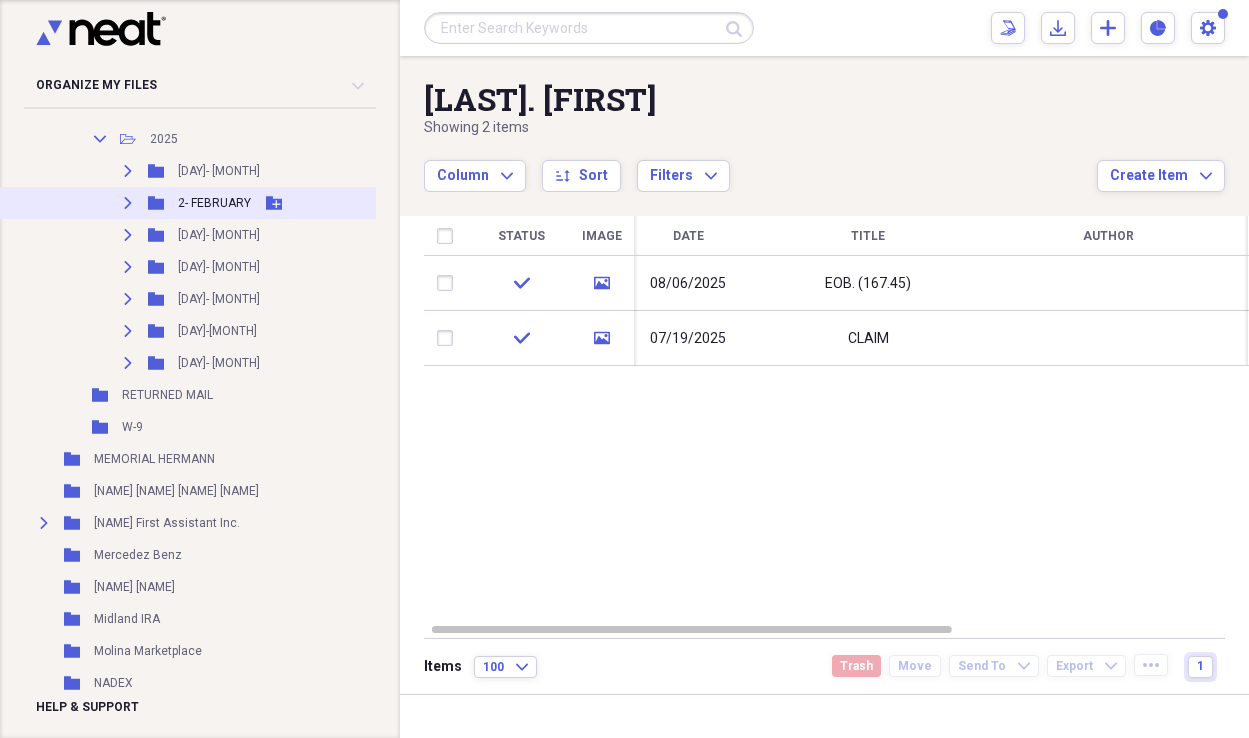 scroll, scrollTop: 2729, scrollLeft: 0, axis: vertical 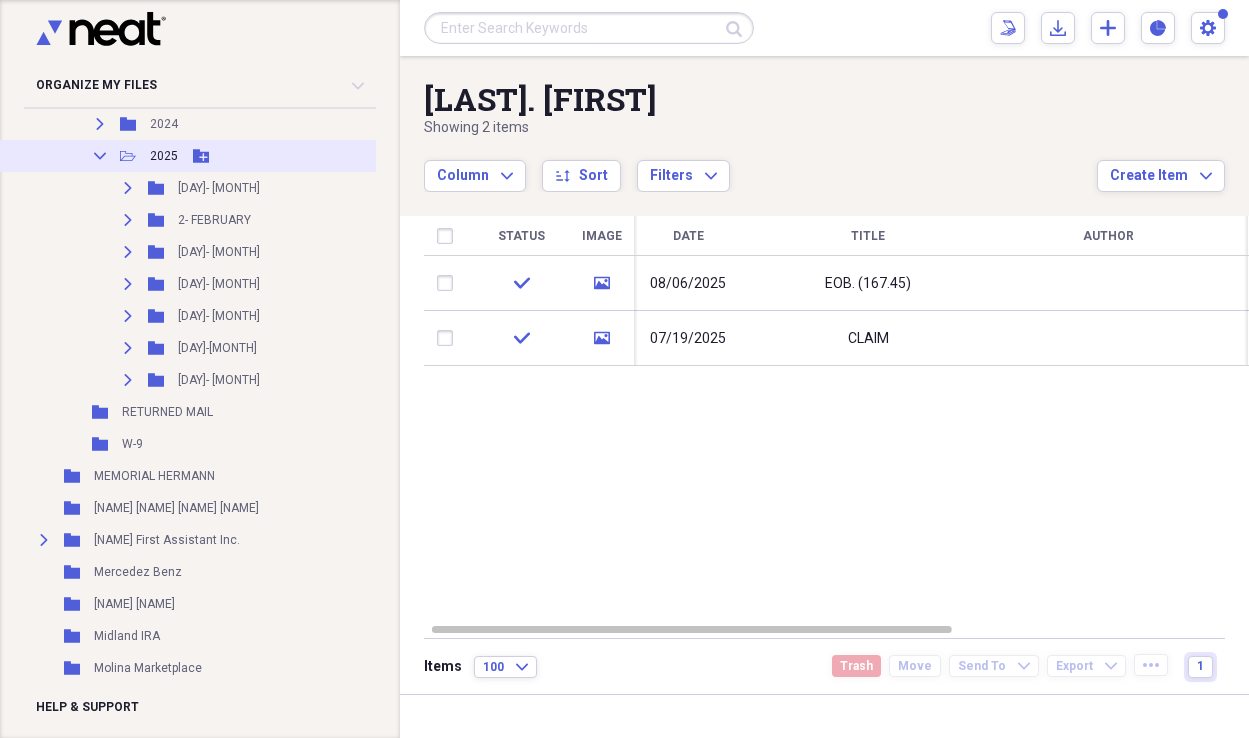click 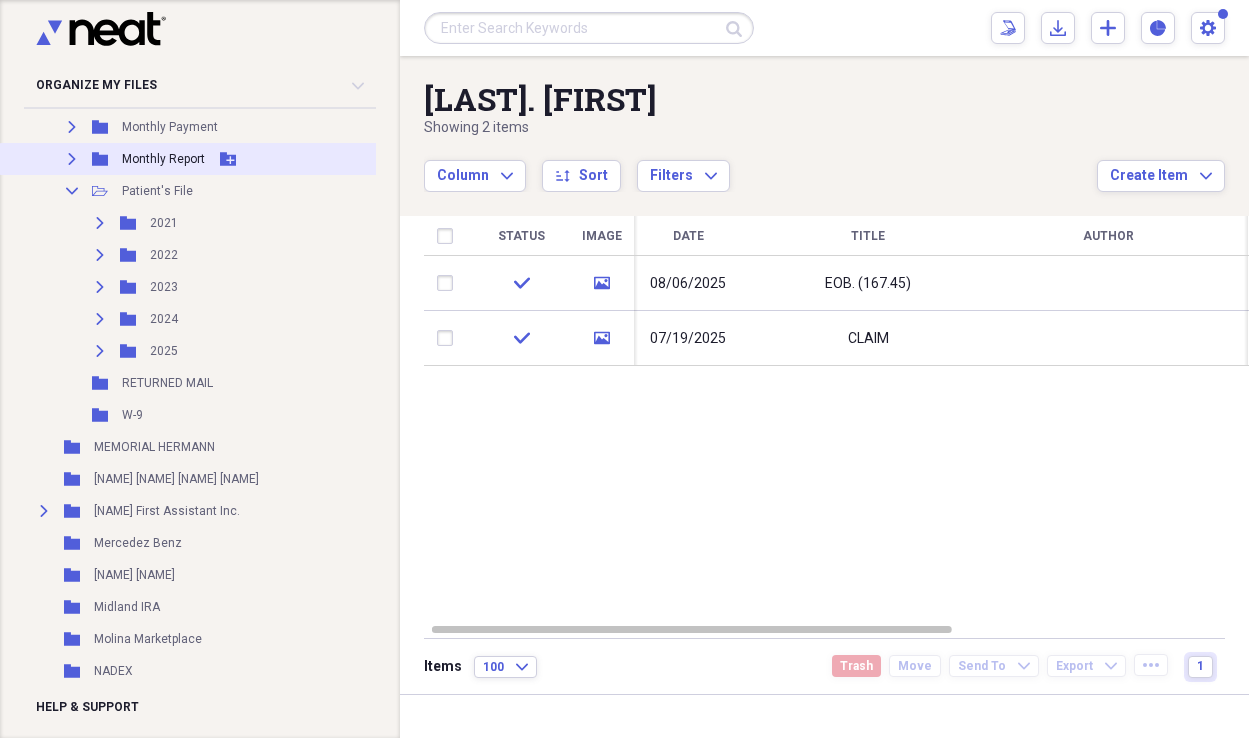 scroll, scrollTop: 2531, scrollLeft: 0, axis: vertical 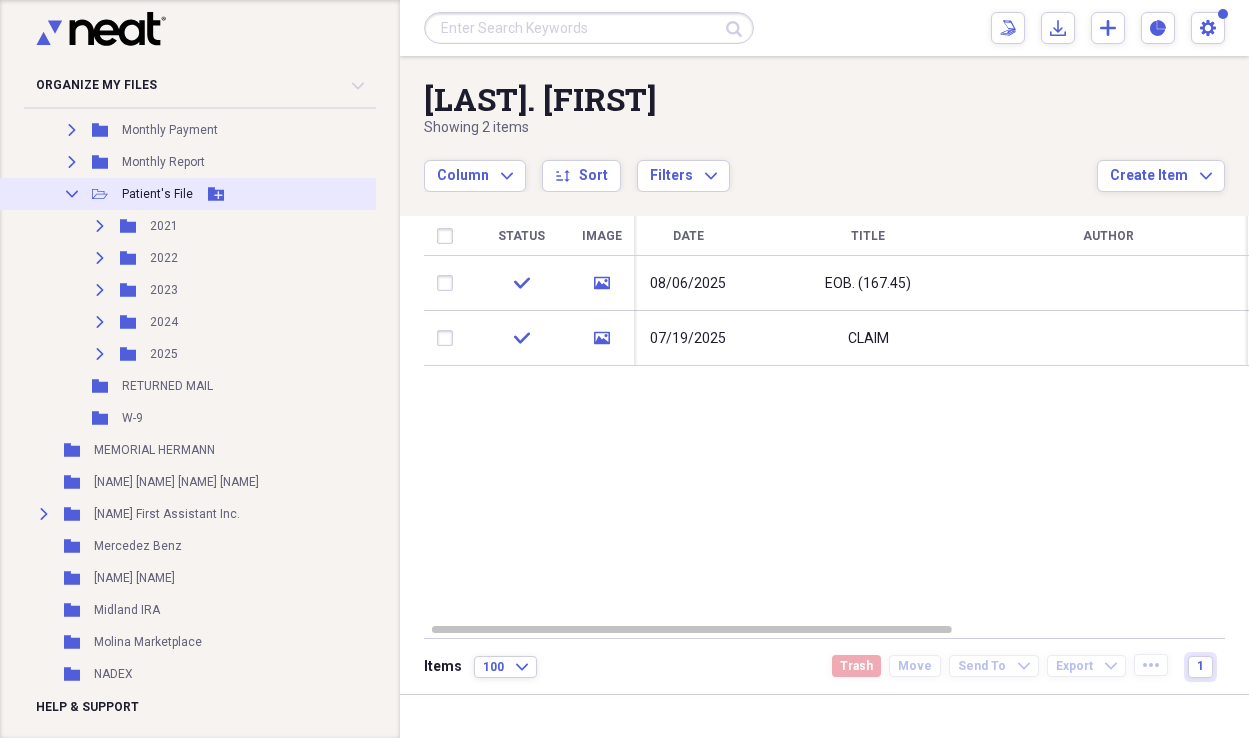 click 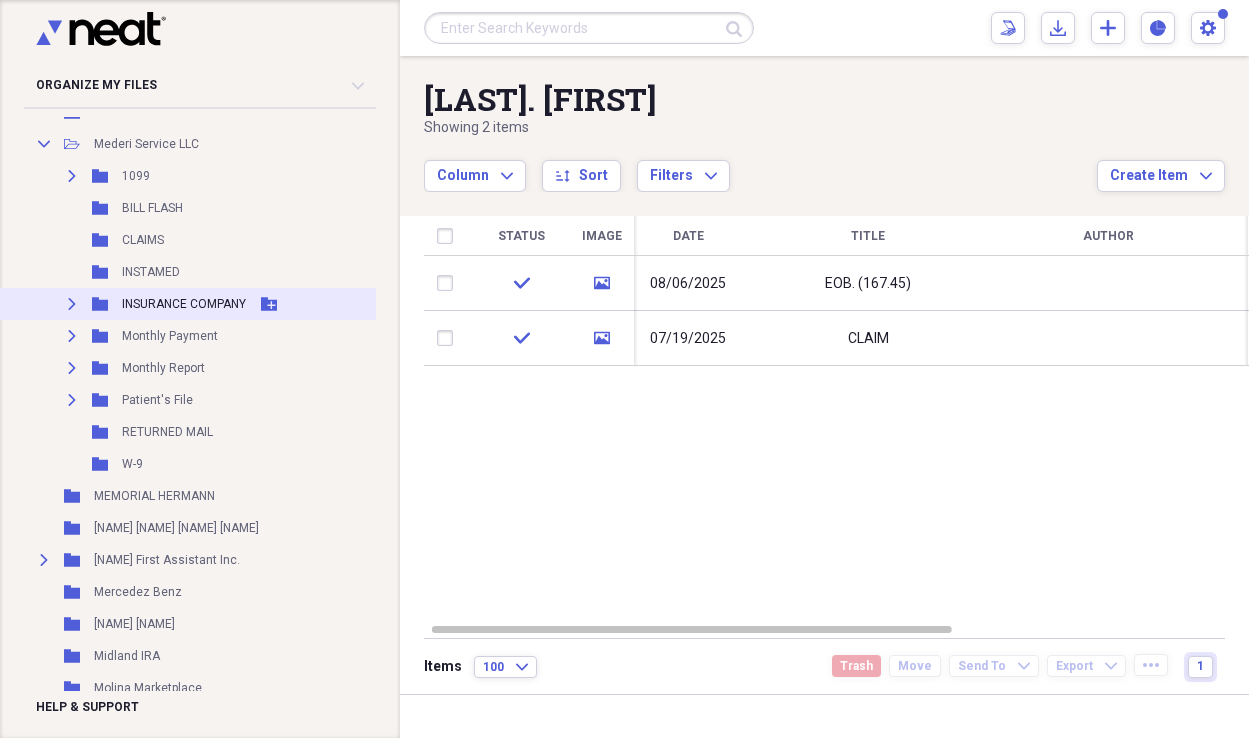 scroll, scrollTop: 2319, scrollLeft: 0, axis: vertical 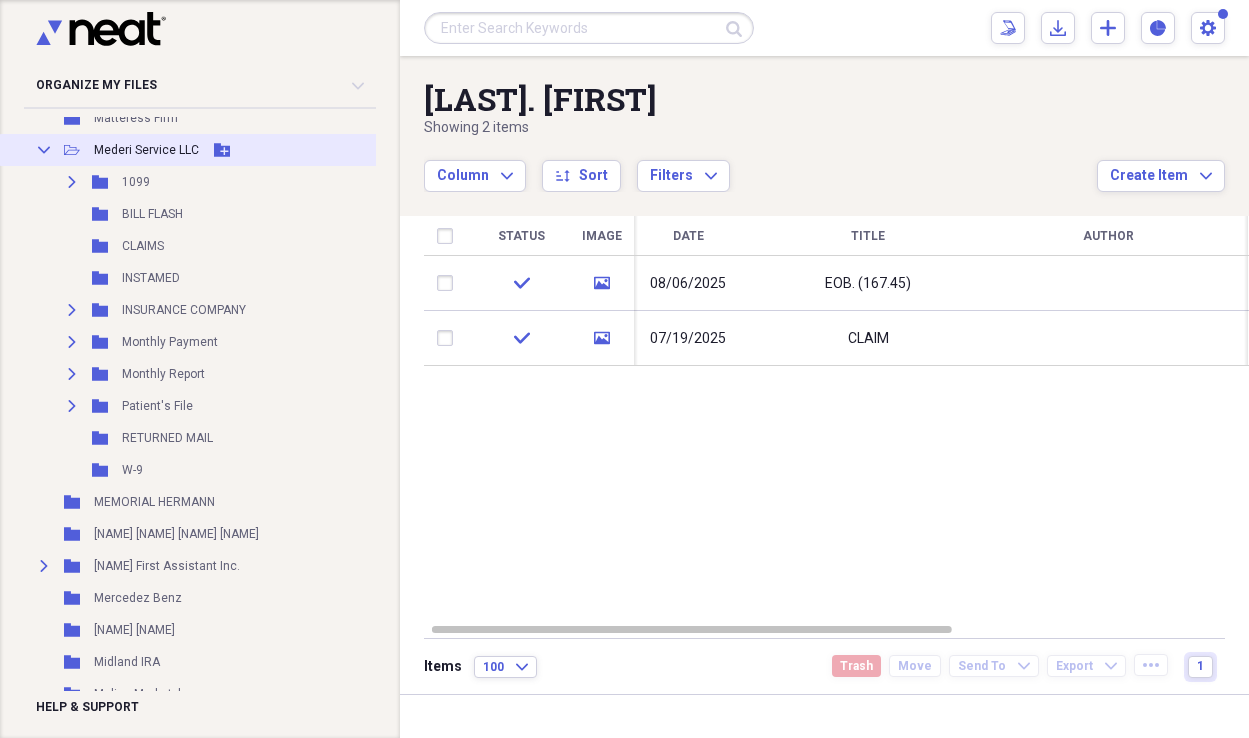 click on "Collapse" 